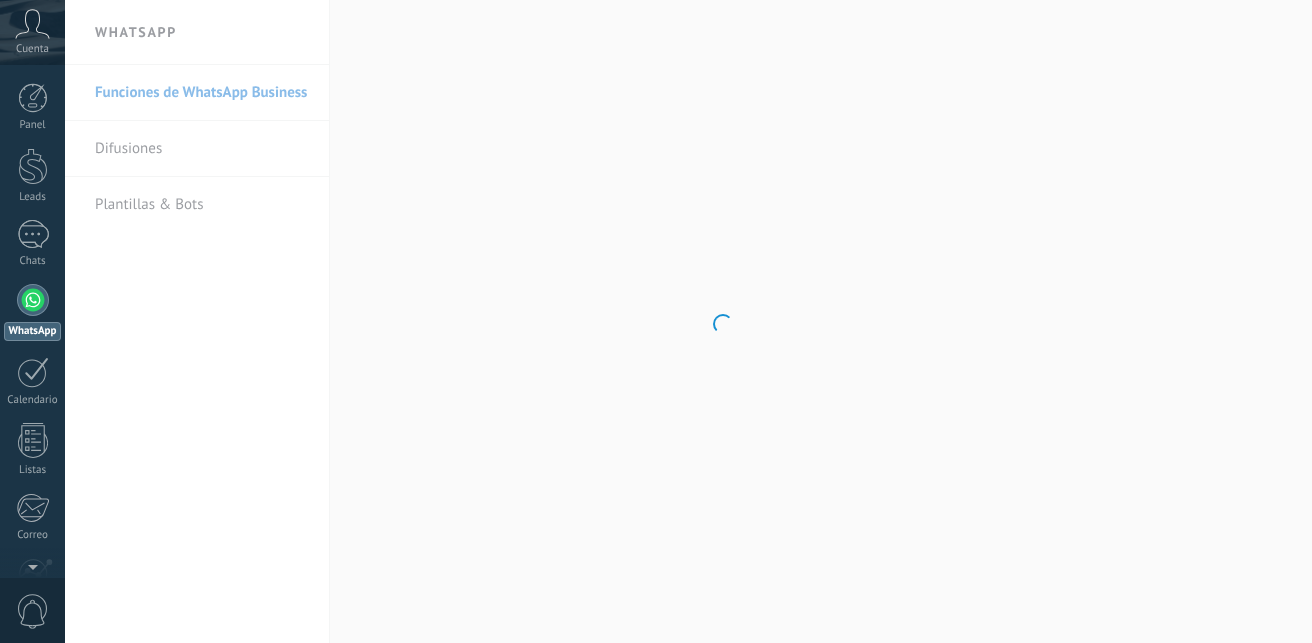 scroll, scrollTop: 0, scrollLeft: 0, axis: both 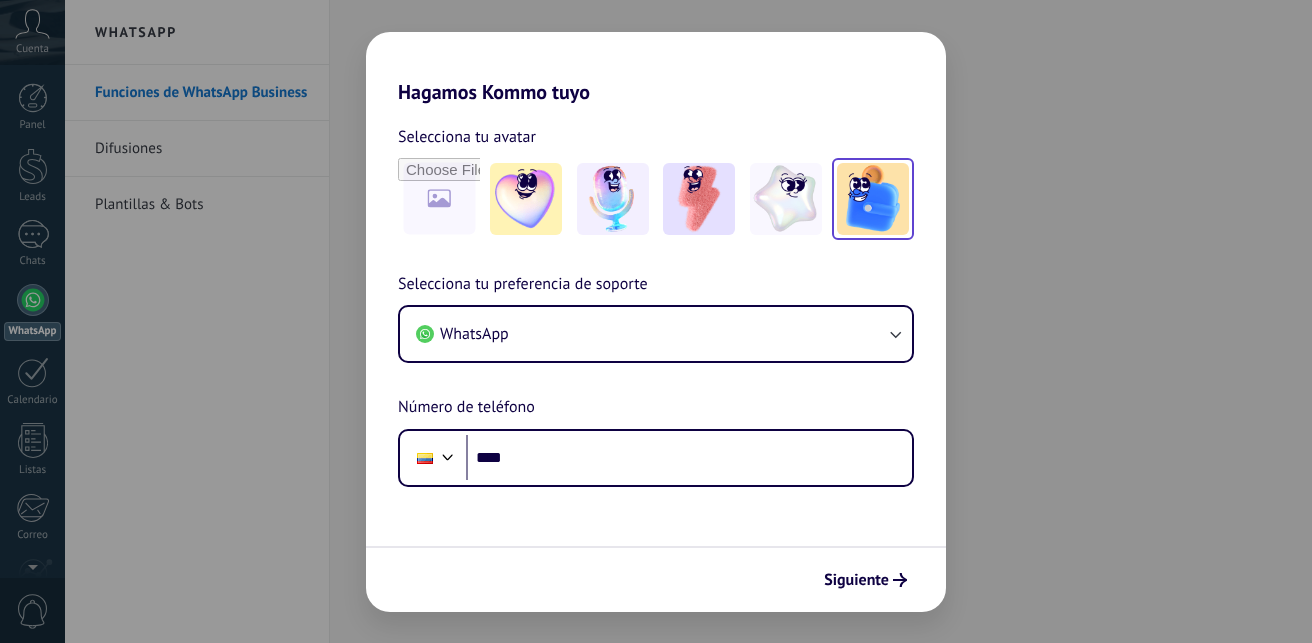 click at bounding box center (526, 199) 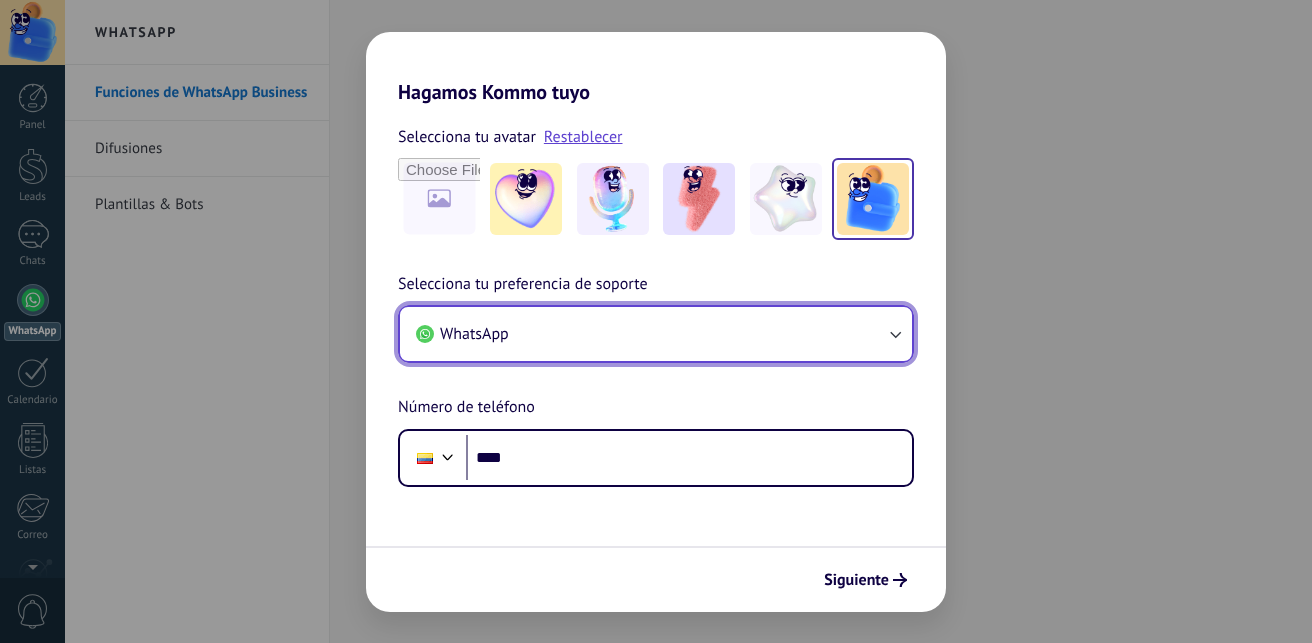 click on "WhatsApp" at bounding box center (656, 334) 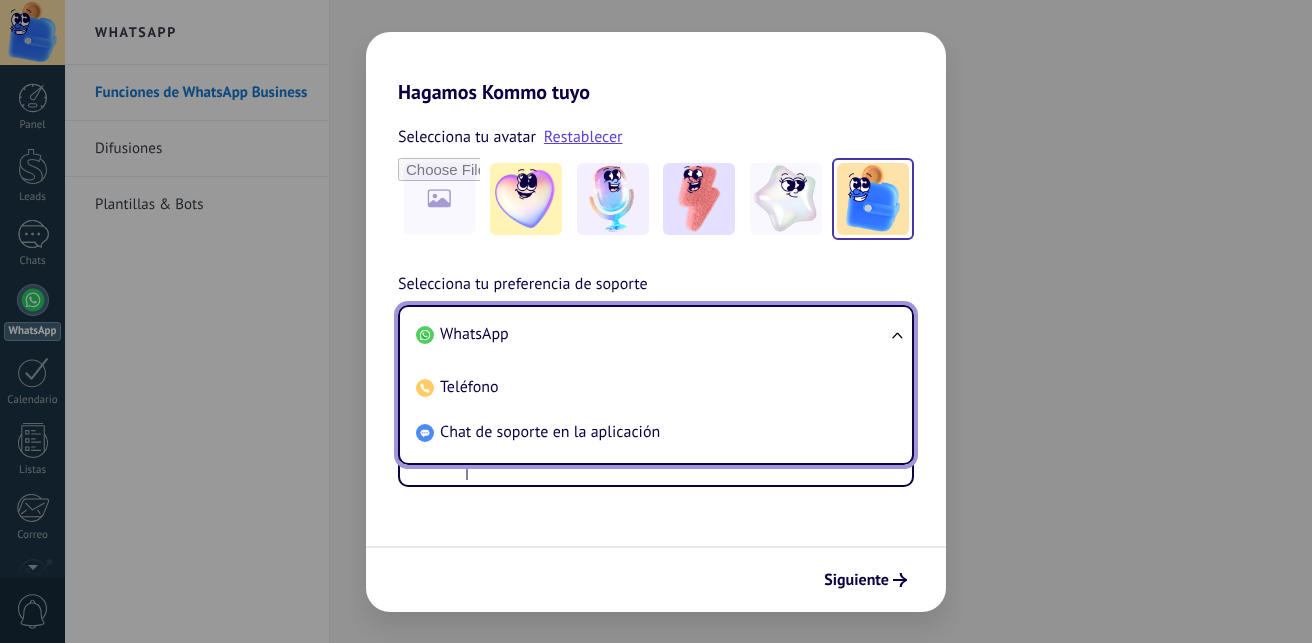 click on "WhatsApp" at bounding box center (652, 334) 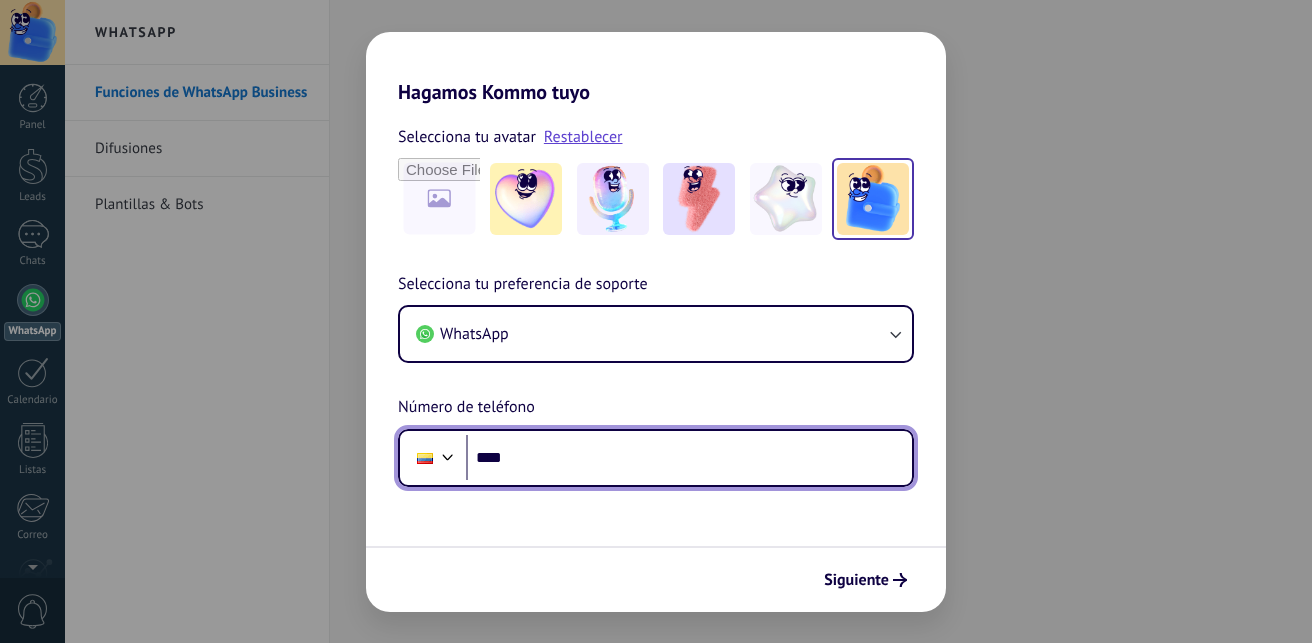 click on "****" at bounding box center (689, 458) 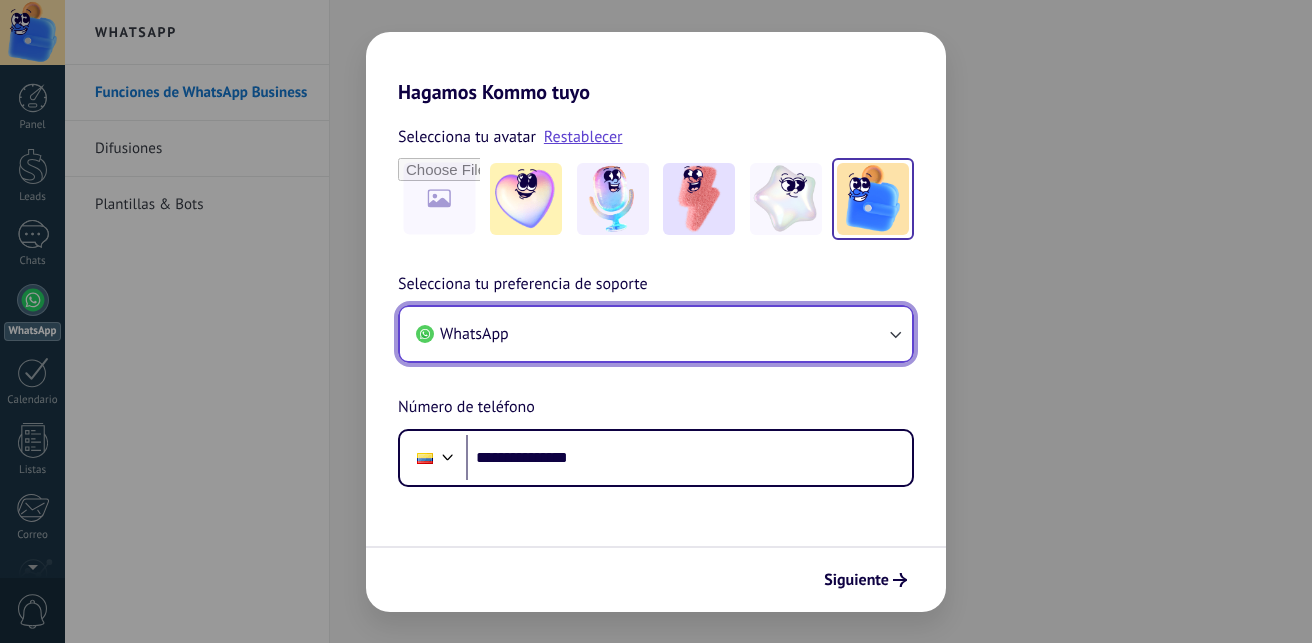 click on "WhatsApp" at bounding box center (656, 334) 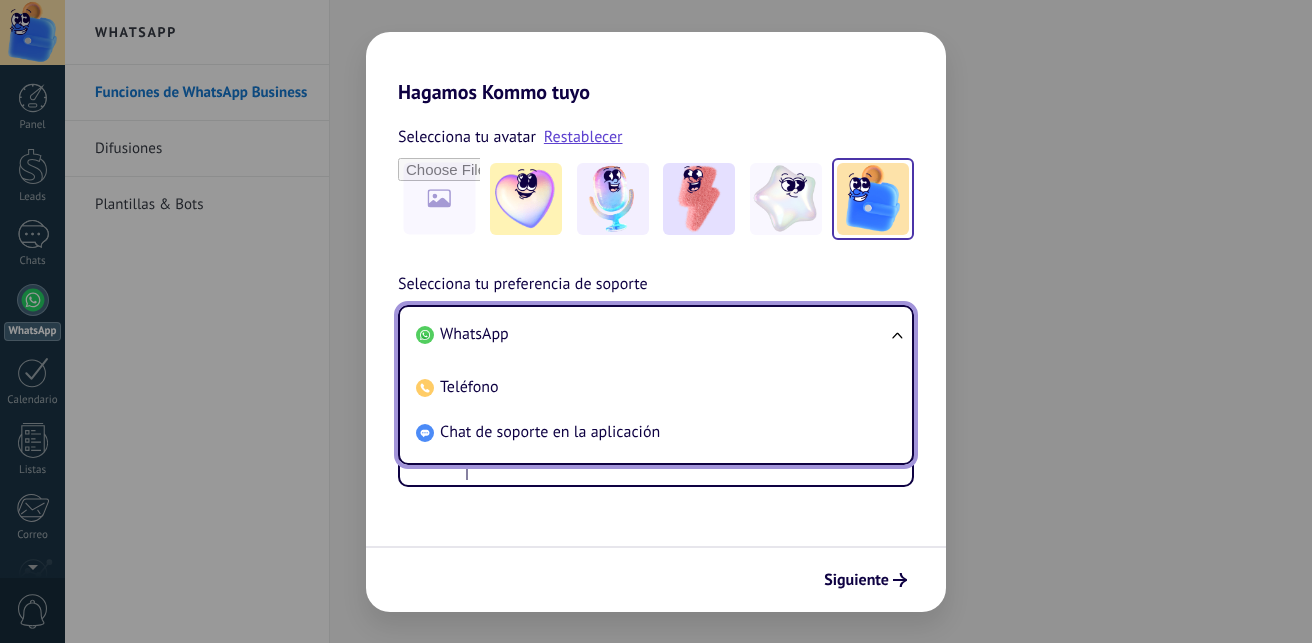 scroll, scrollTop: 0, scrollLeft: 0, axis: both 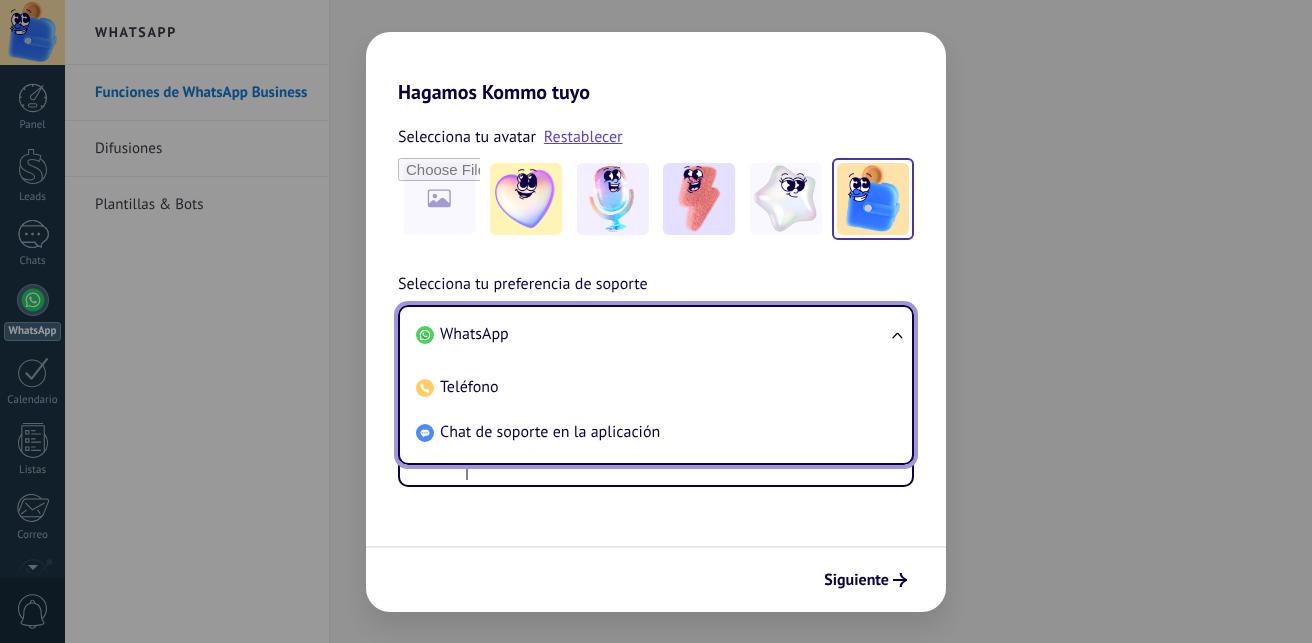 click on "WhatsApp" at bounding box center (652, 334) 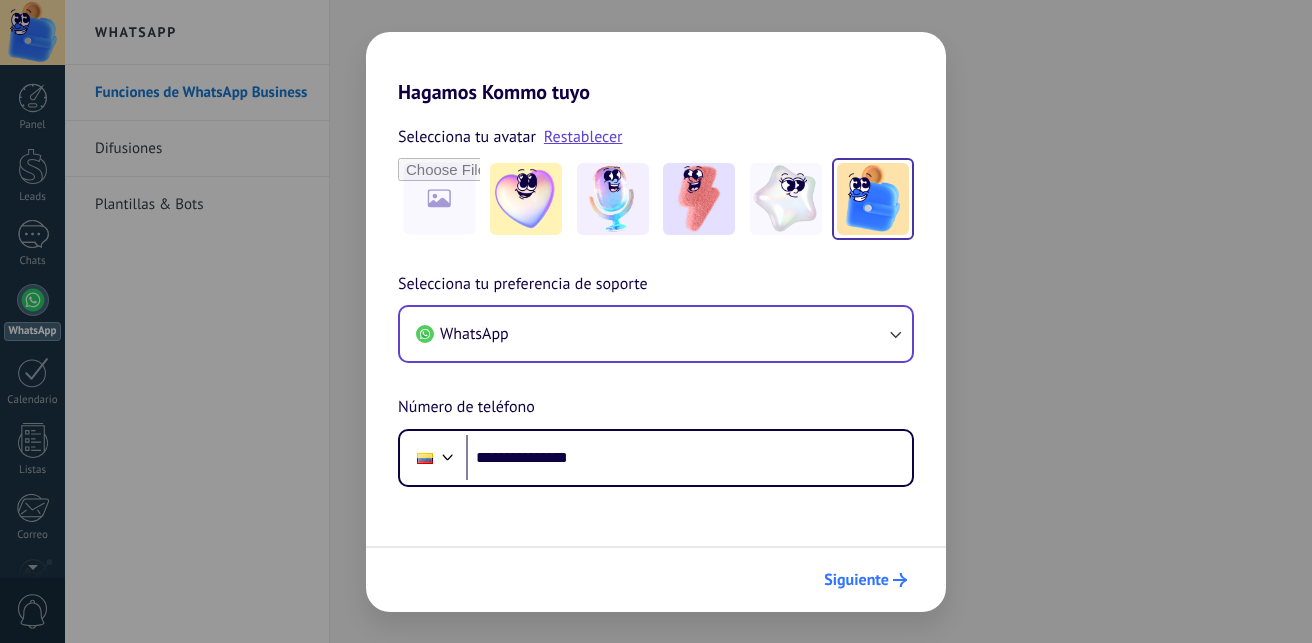 click on "Siguiente" at bounding box center (856, 580) 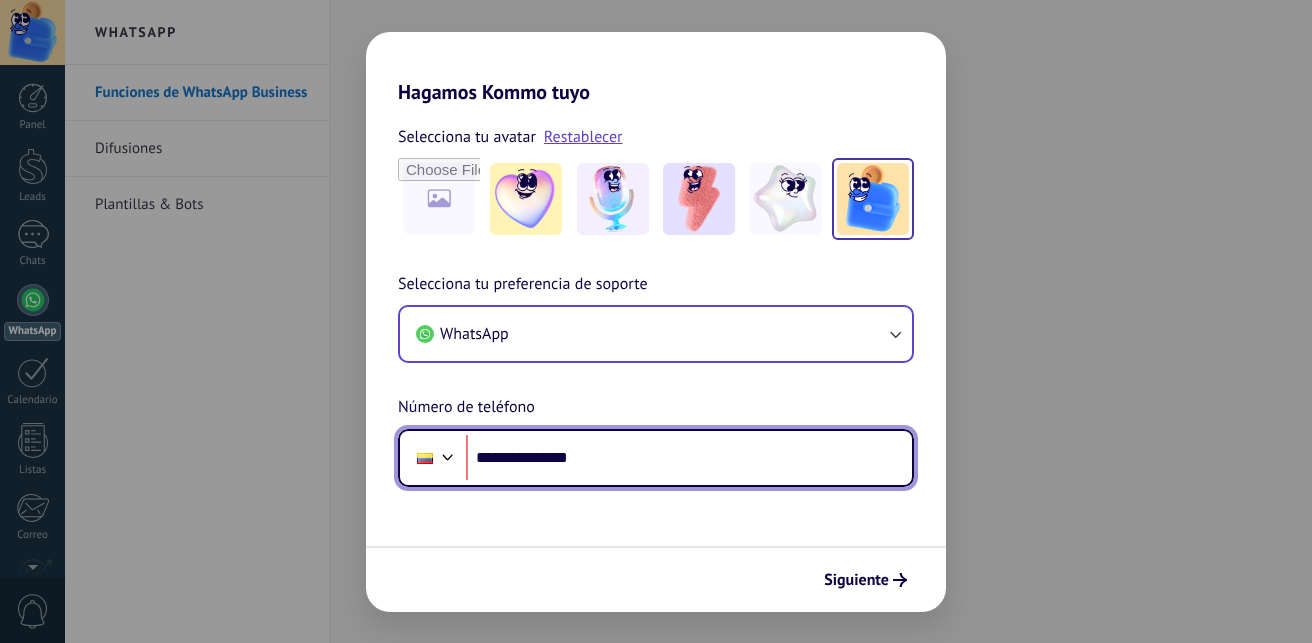 click on "**********" at bounding box center [689, 458] 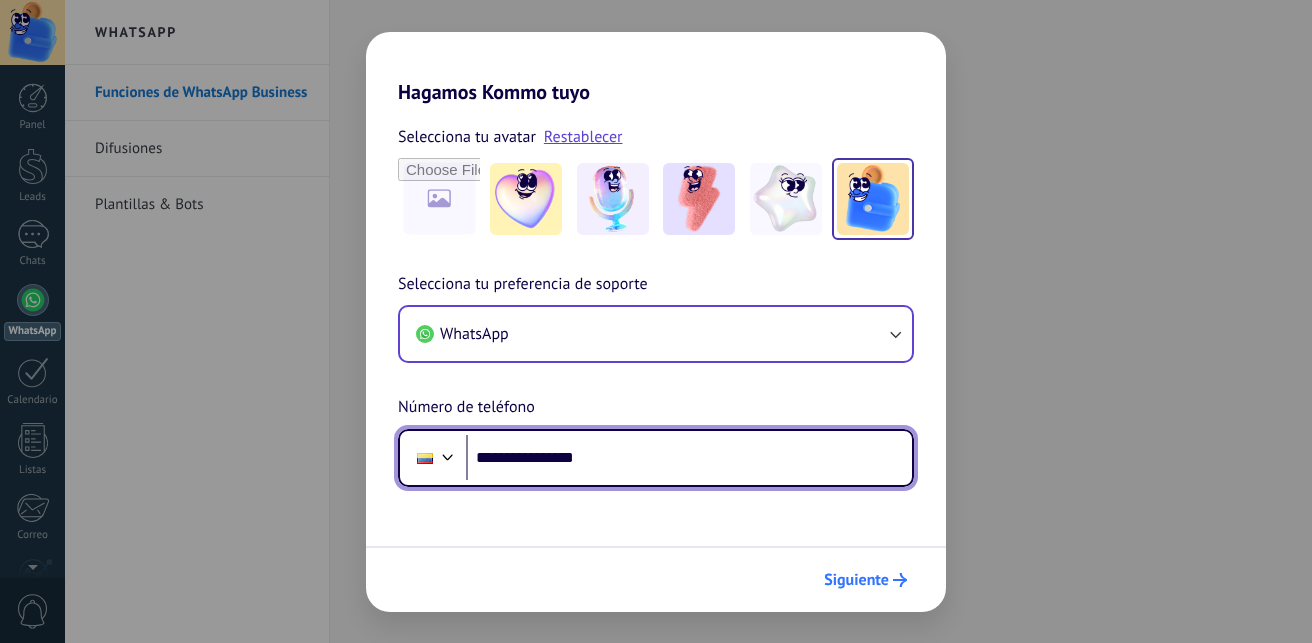 type on "**********" 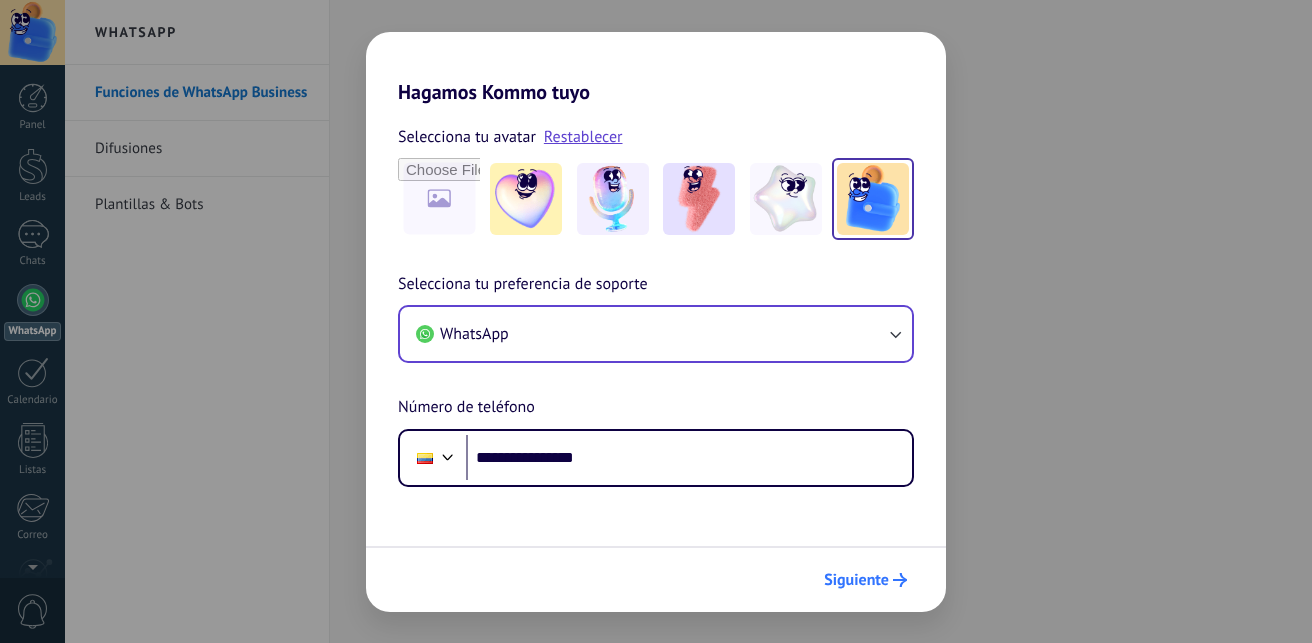 click on "Siguiente" at bounding box center [856, 580] 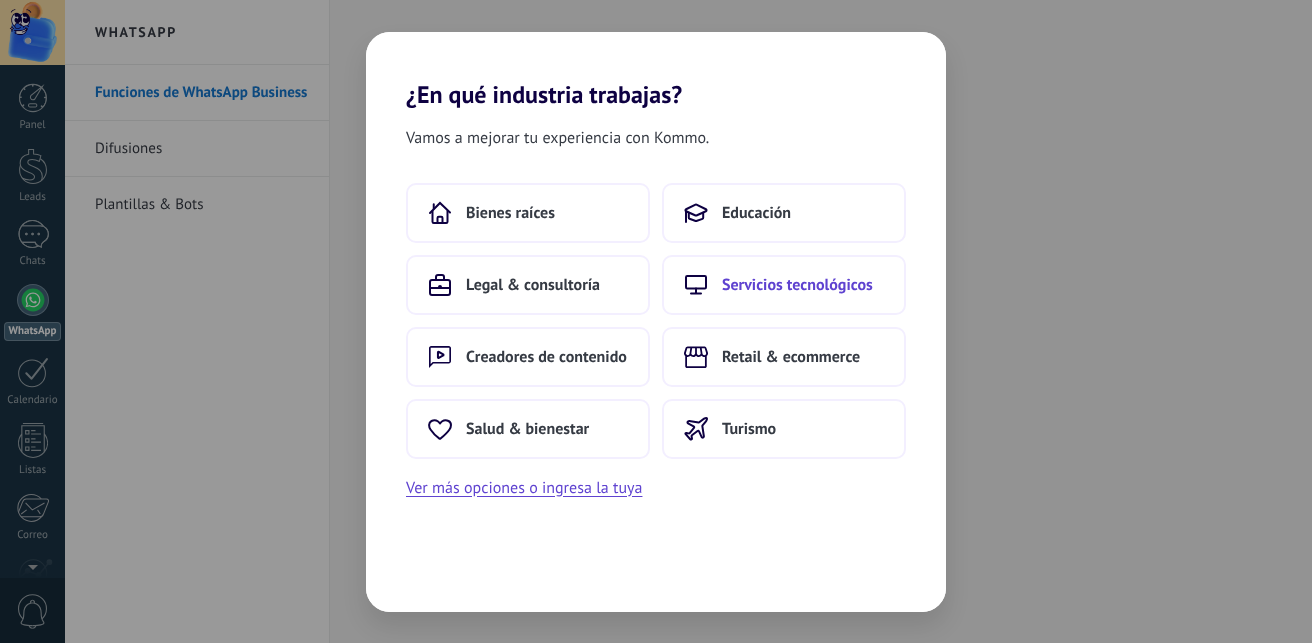 click on "Servicios tecnológicos" at bounding box center [510, 213] 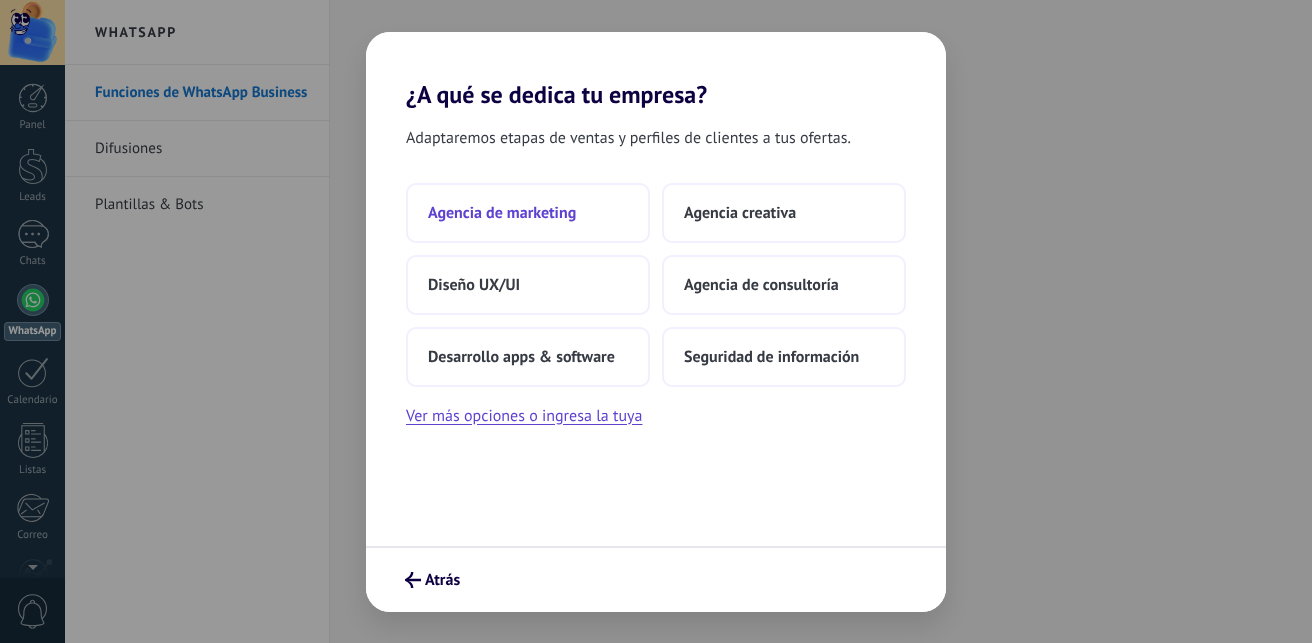 click on "Agencia de marketing" at bounding box center [528, 213] 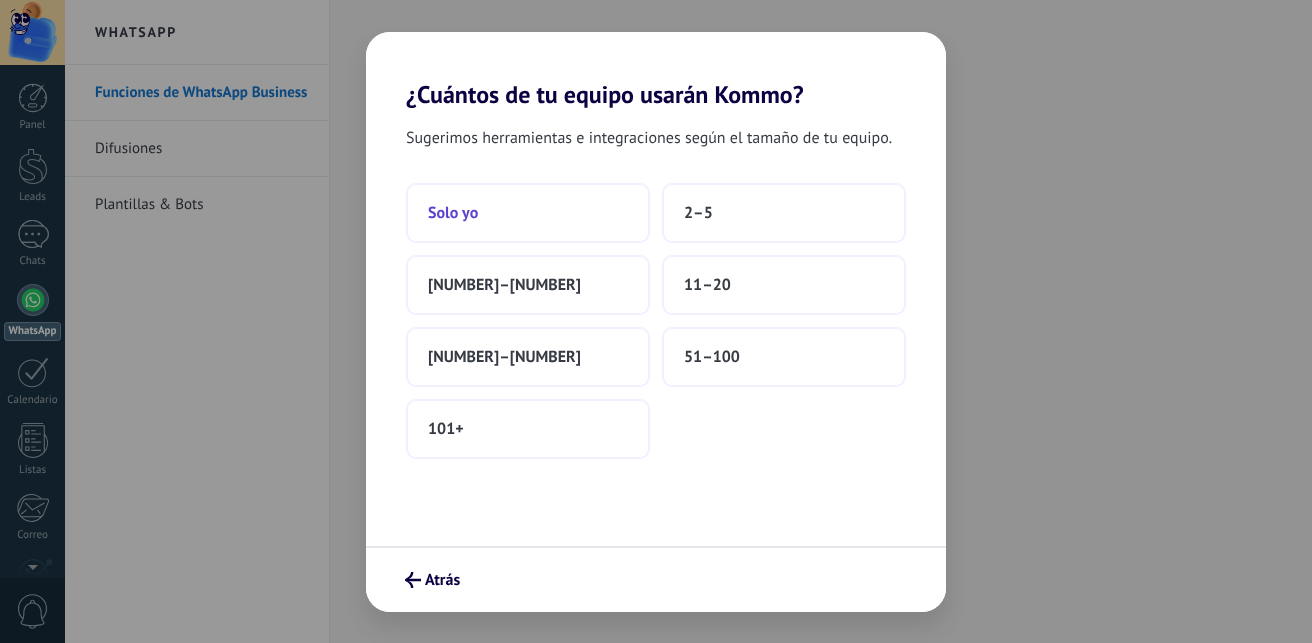 click on "Solo yo" at bounding box center [528, 213] 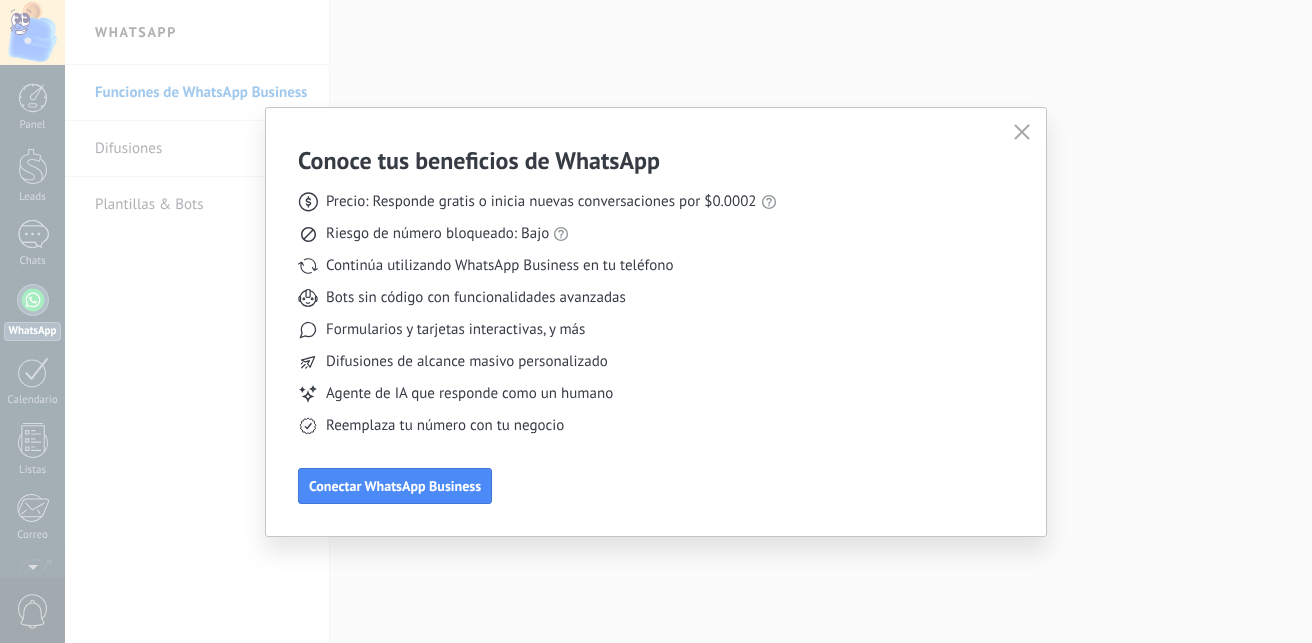 click at bounding box center (1022, 131) 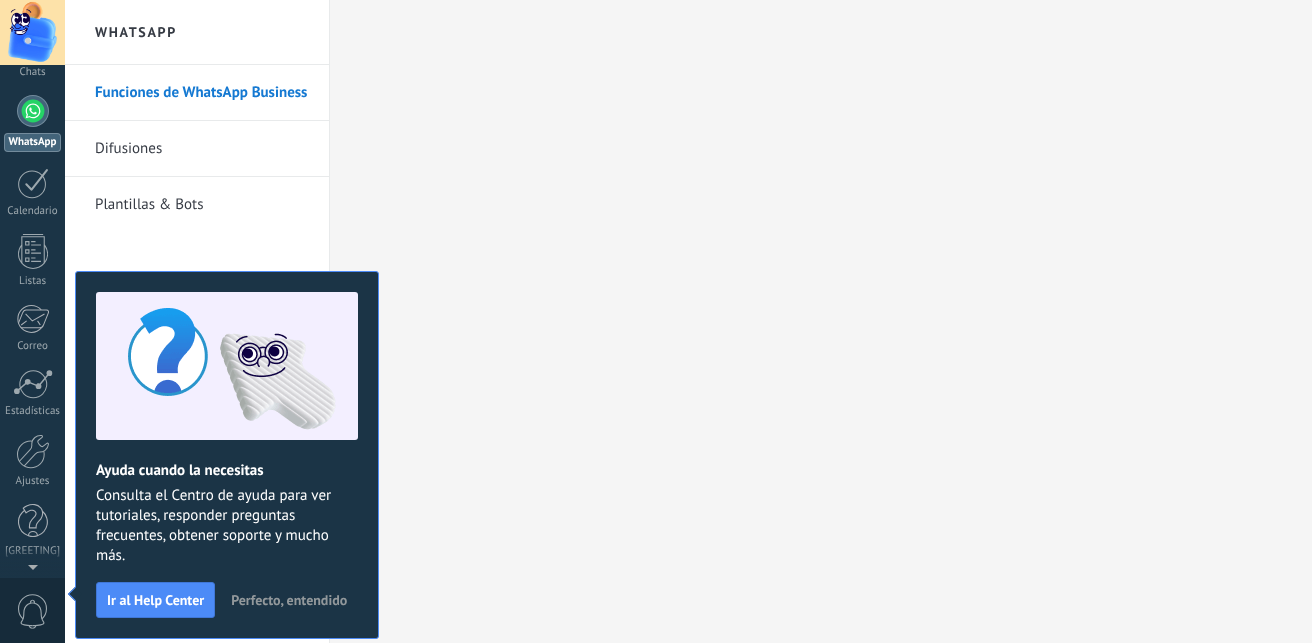 scroll, scrollTop: 0, scrollLeft: 0, axis: both 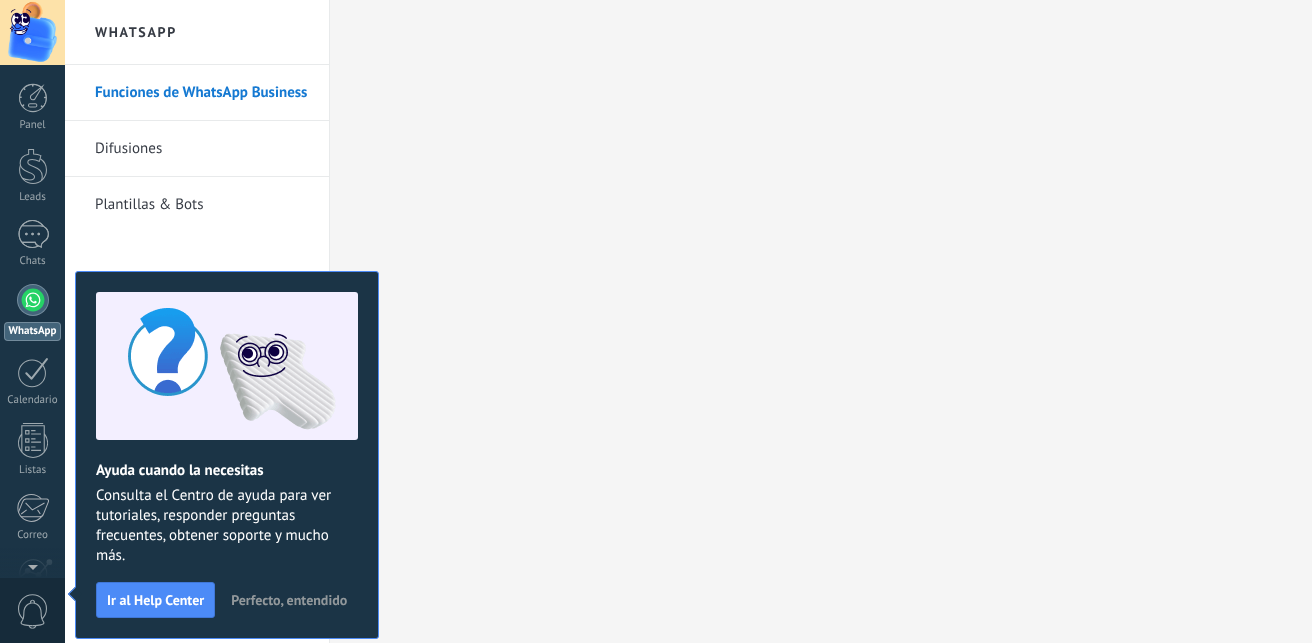 click on "Perfecto, entendido" at bounding box center (289, 600) 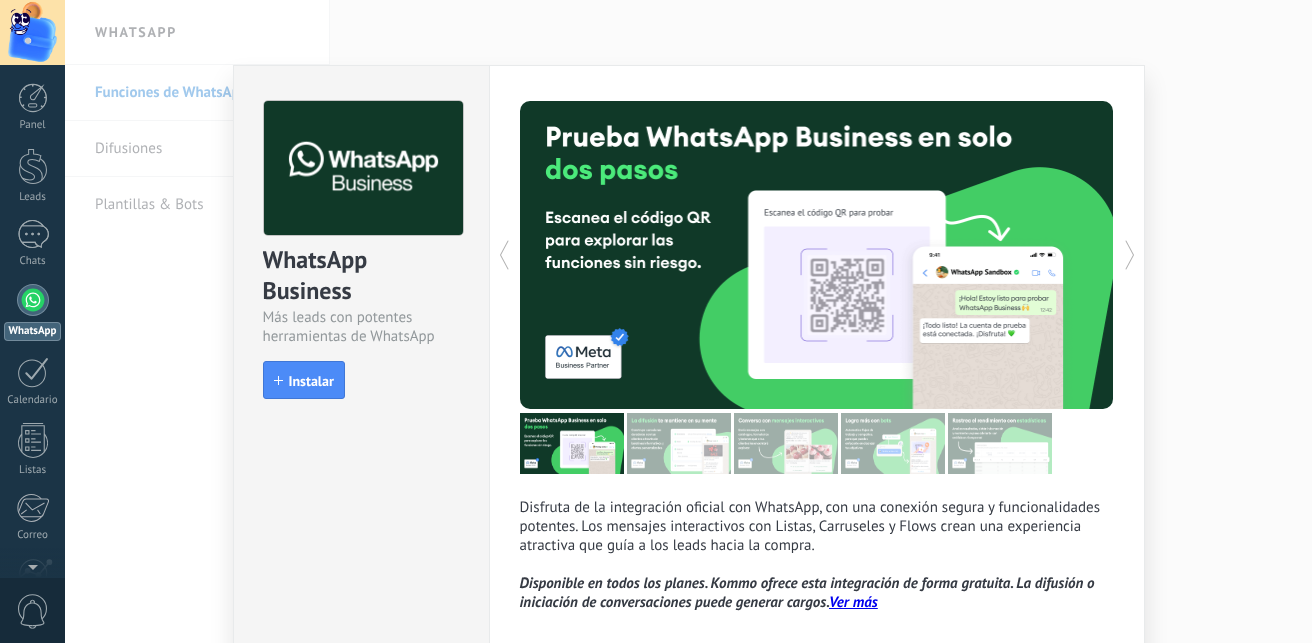 click on "WhatsApp Business Más leads con potentes herramientas de WhatsApp install Instalar Disfruta de la integración oficial con WhatsApp, con una conexión segura y funcionalidades potentes. Los mensajes interactivos con Listas, Carruseles y Flows crean una experiencia atractiva que guía a los leads hacia la compra. Disponible en todos los planes. Kommo ofrece esta integración de forma gratuita. La difusión o iniciación de conversaciones puede generar cargos. Ver más más" at bounding box center (688, 321) 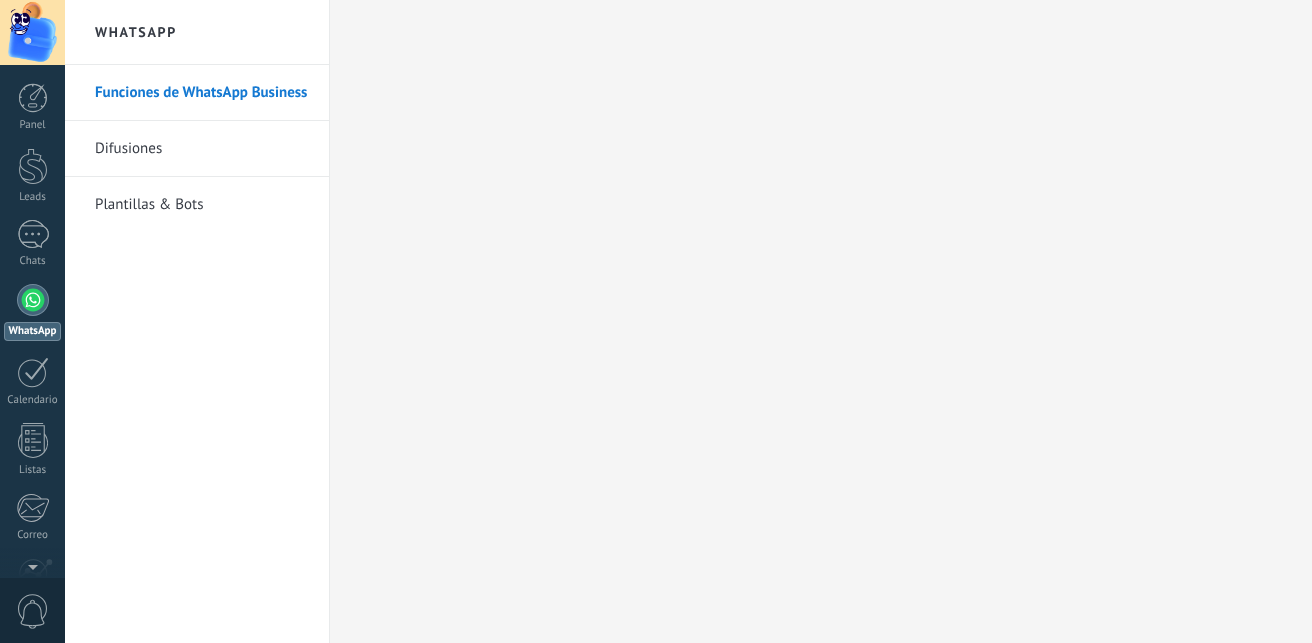 click on "Plantillas & Bots" at bounding box center [202, 205] 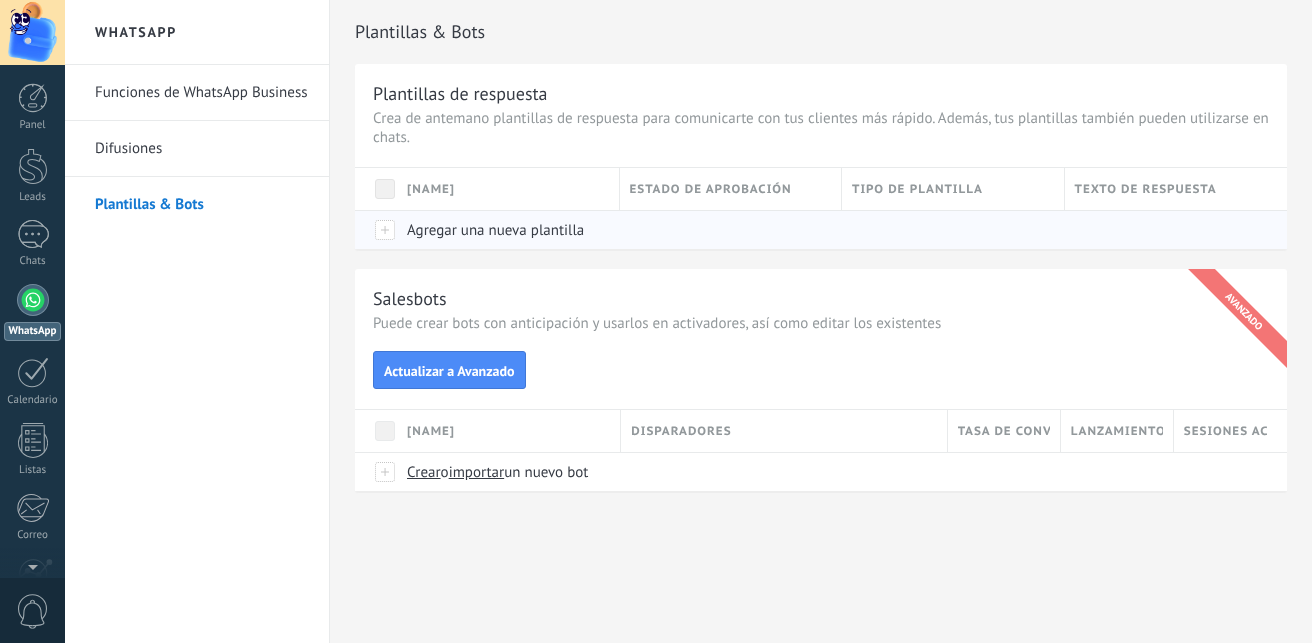 click on "Agregar una nueva plantilla" at bounding box center (503, 230) 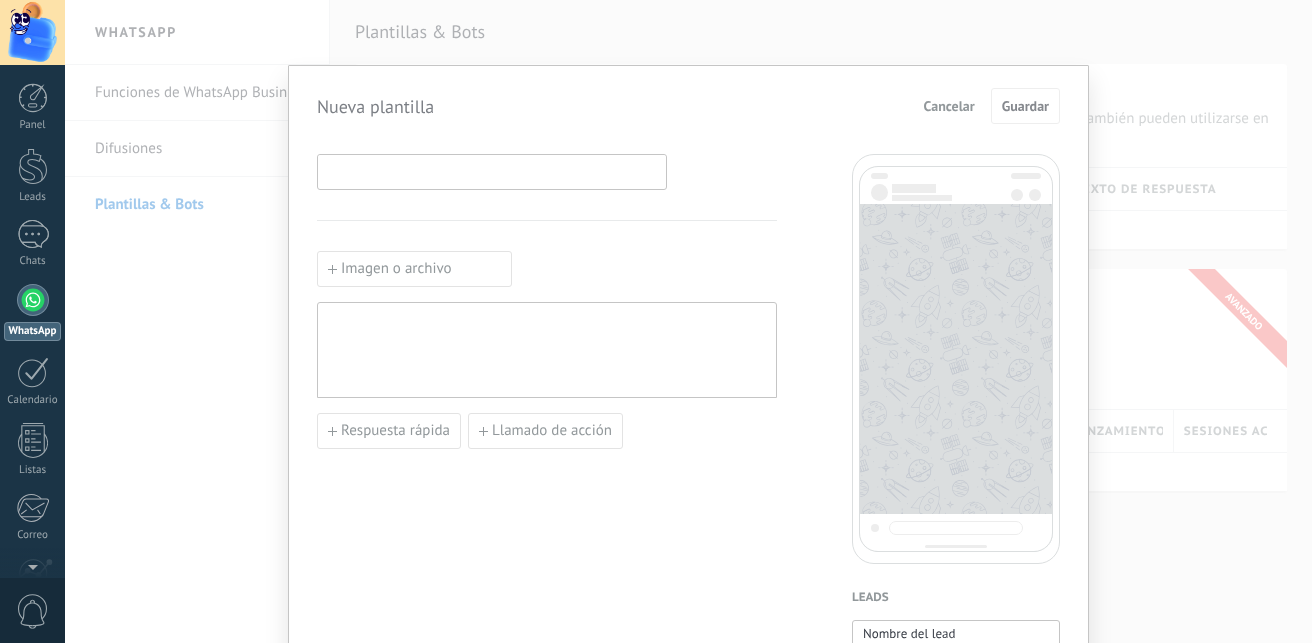click at bounding box center [492, 171] 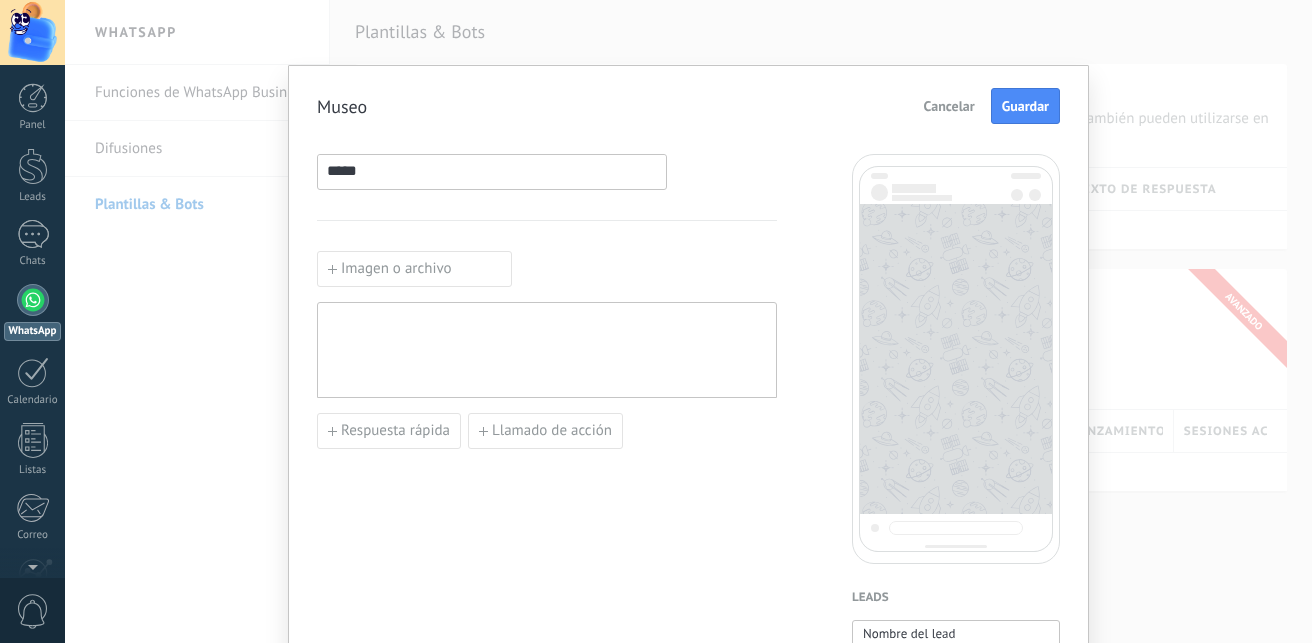 type on "*****" 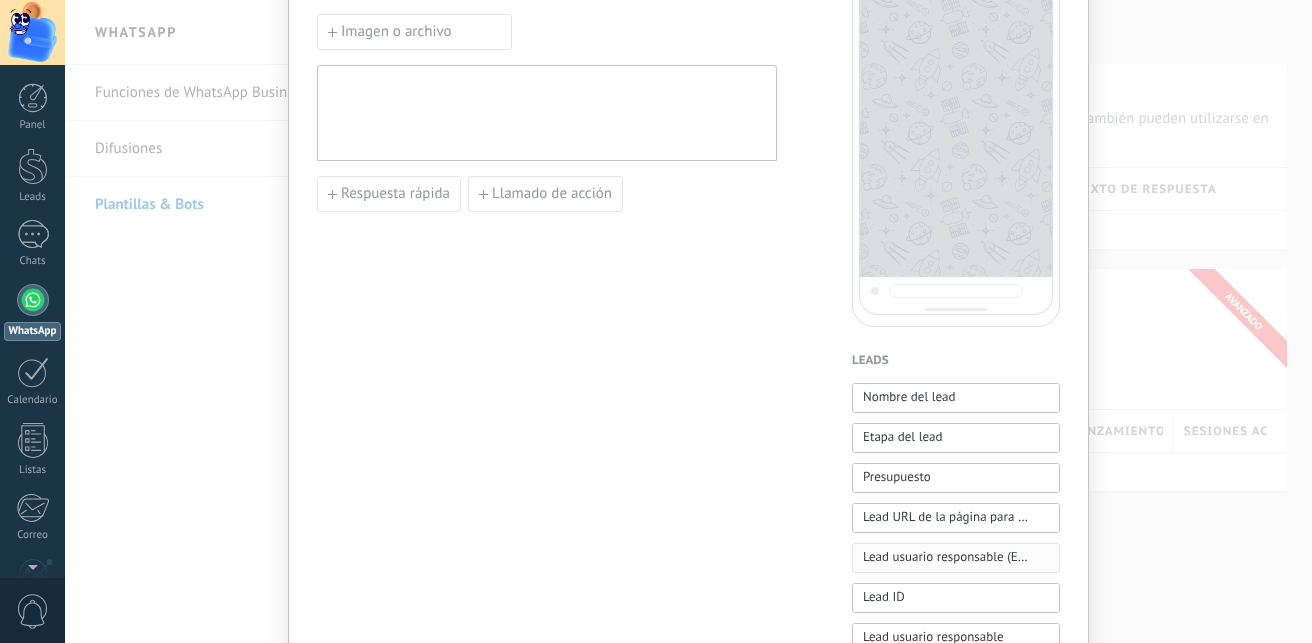 scroll, scrollTop: 300, scrollLeft: 0, axis: vertical 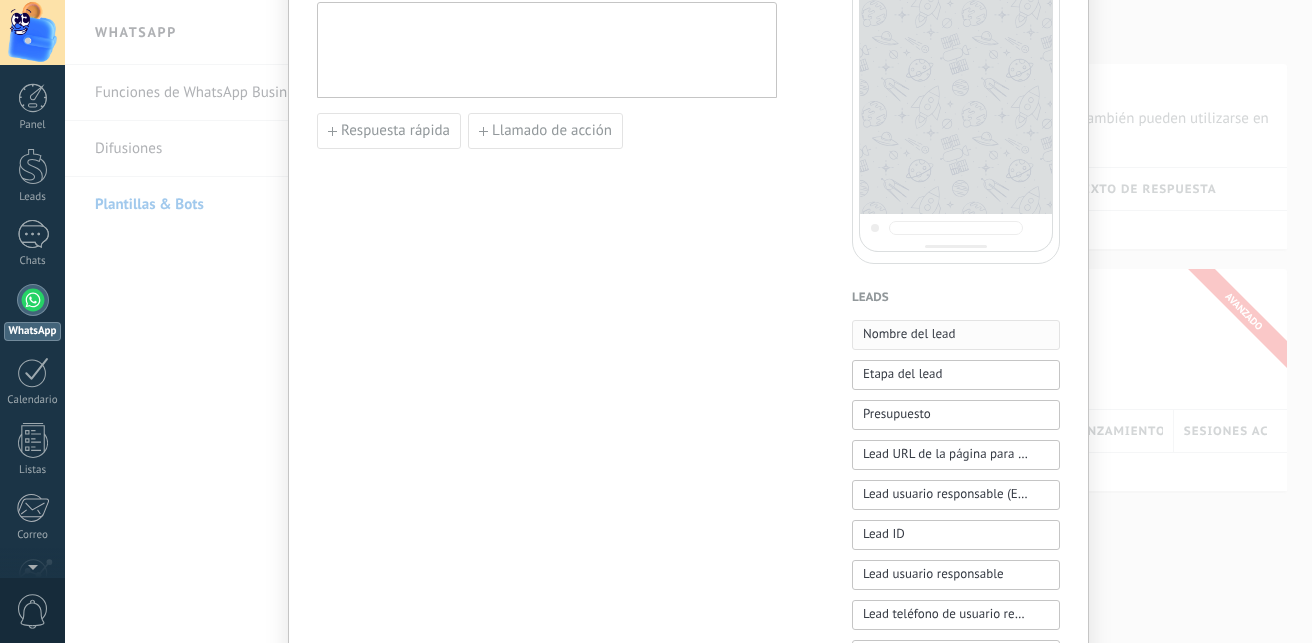 click on "Nombre del lead" at bounding box center [909, 334] 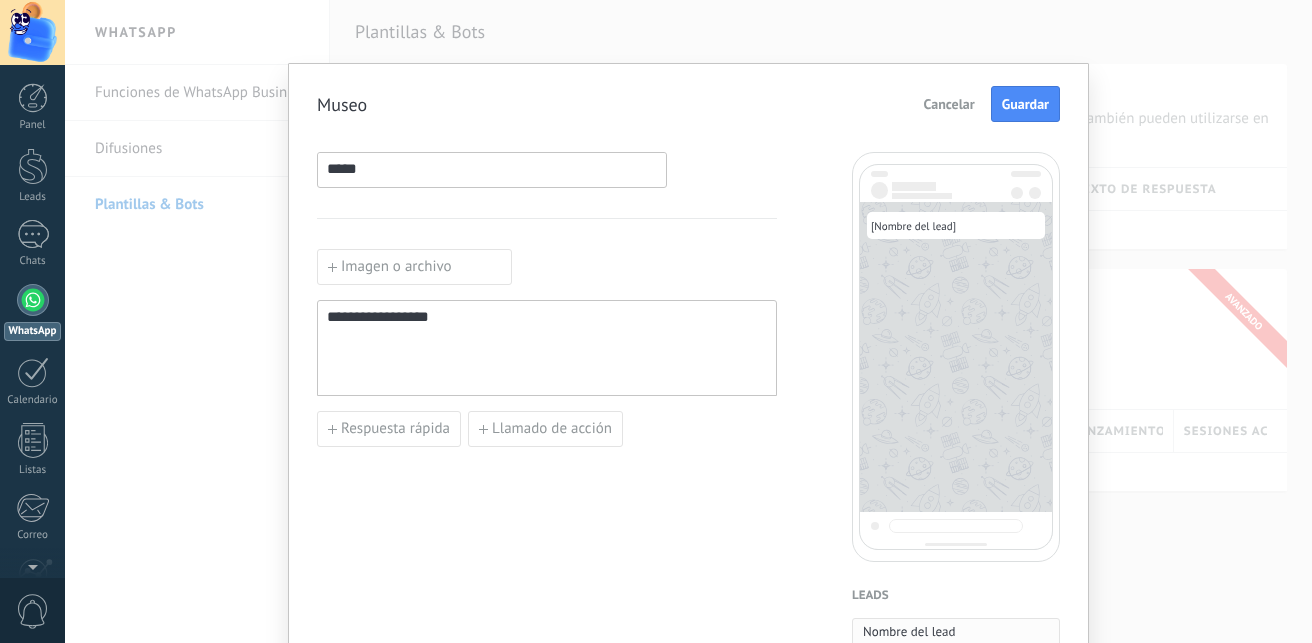 scroll, scrollTop: 0, scrollLeft: 0, axis: both 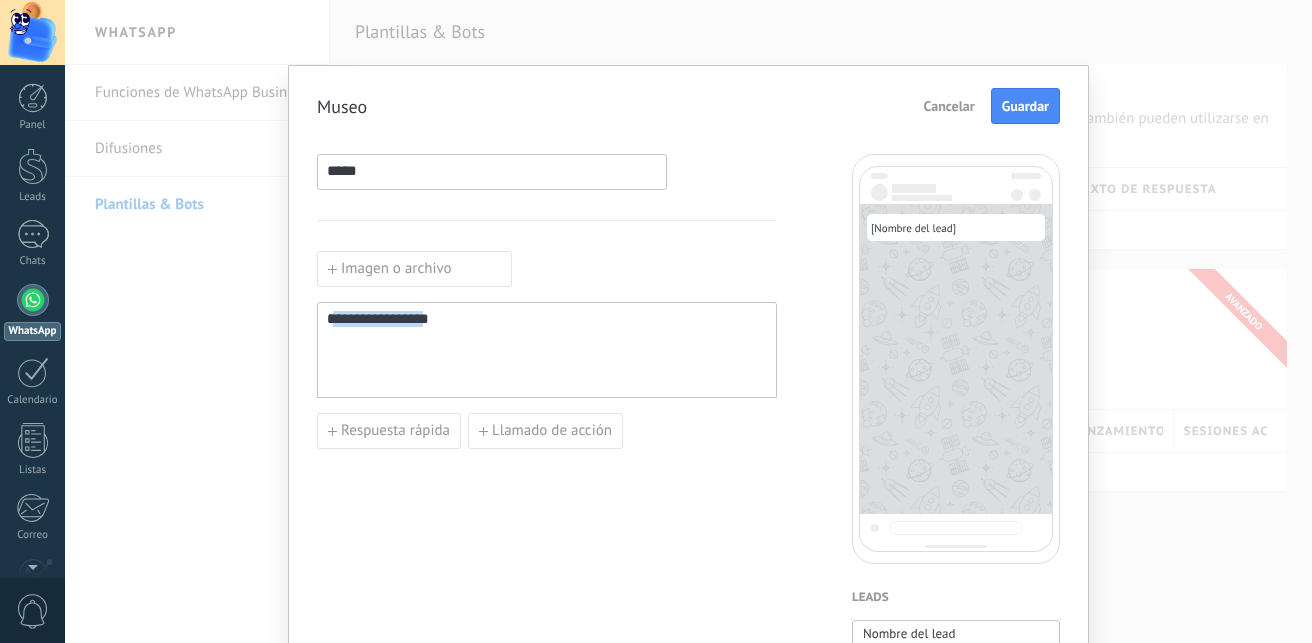 drag, startPoint x: 432, startPoint y: 326, endPoint x: 326, endPoint y: 328, distance: 106.01887 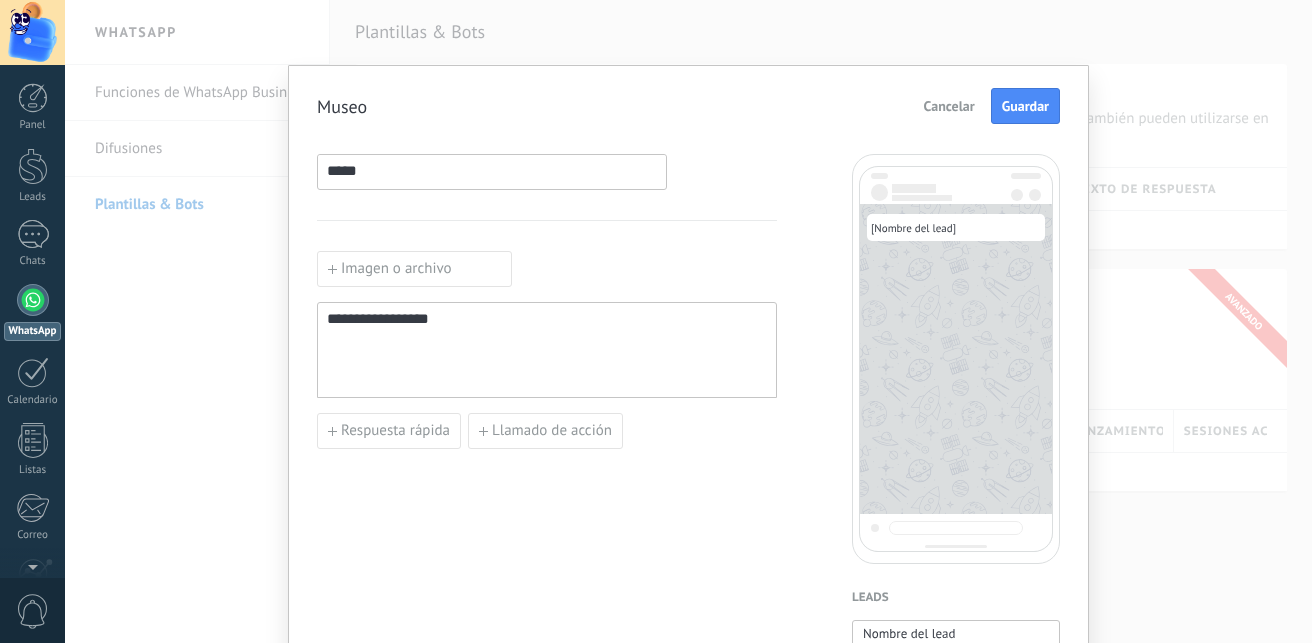 click on "**********" at bounding box center [378, 318] 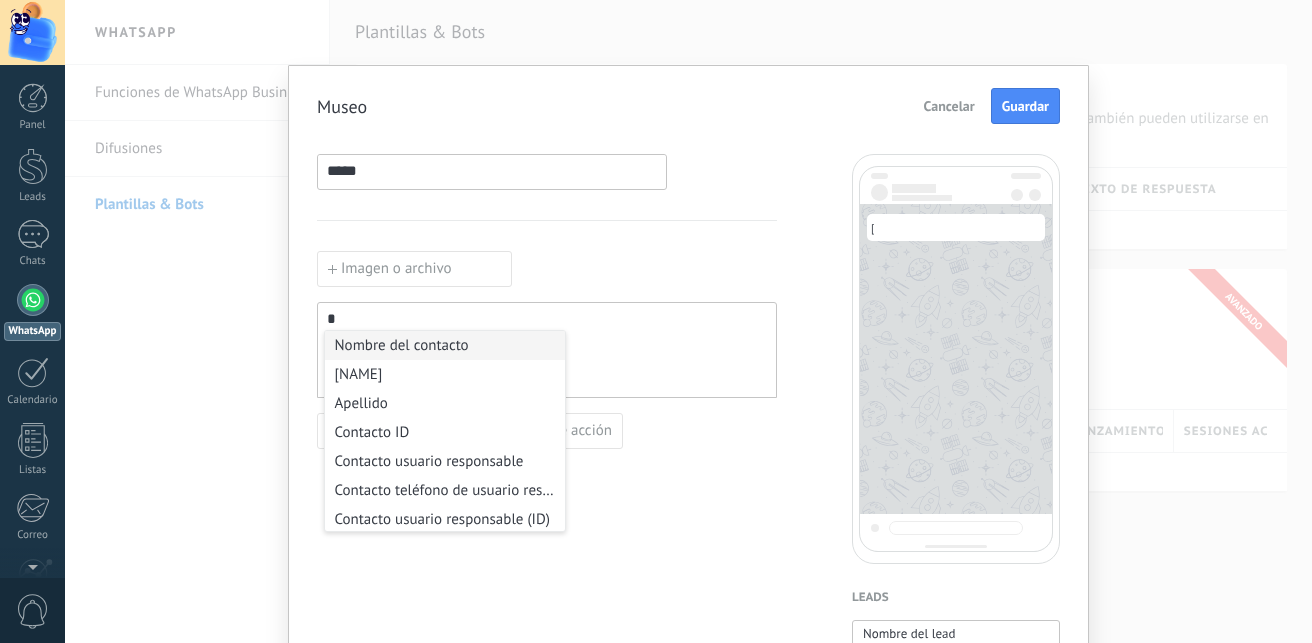 click on "Nombre del contacto" at bounding box center (445, 345) 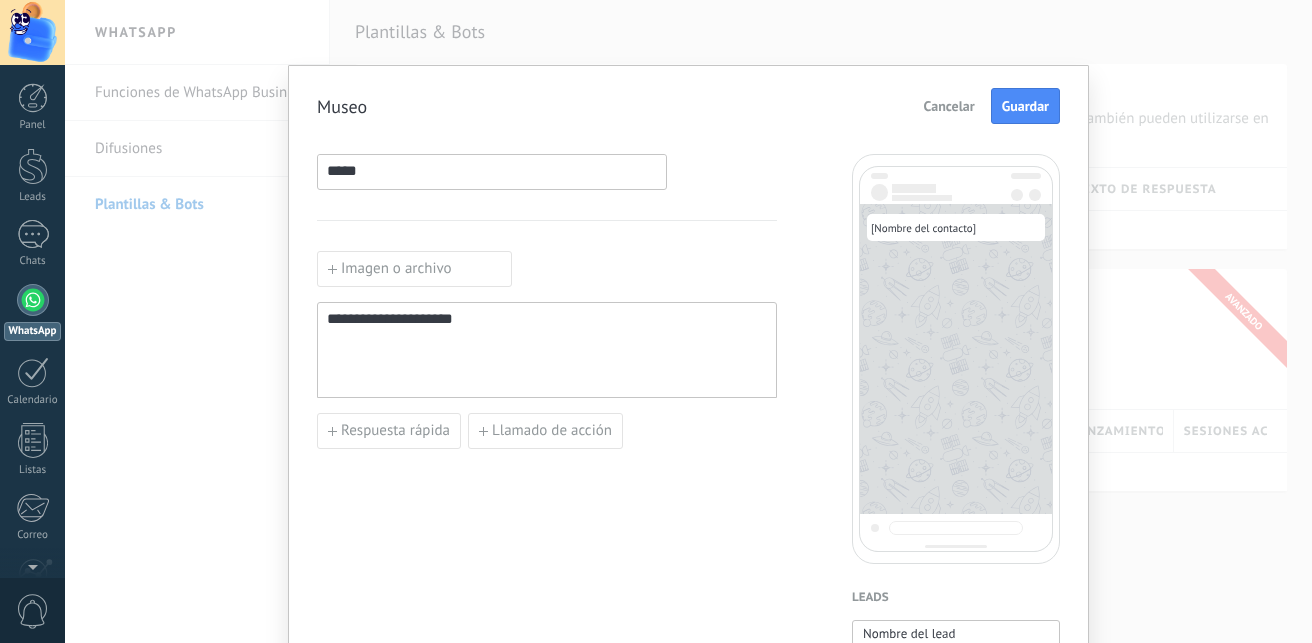 click on "**********" at bounding box center (547, 350) 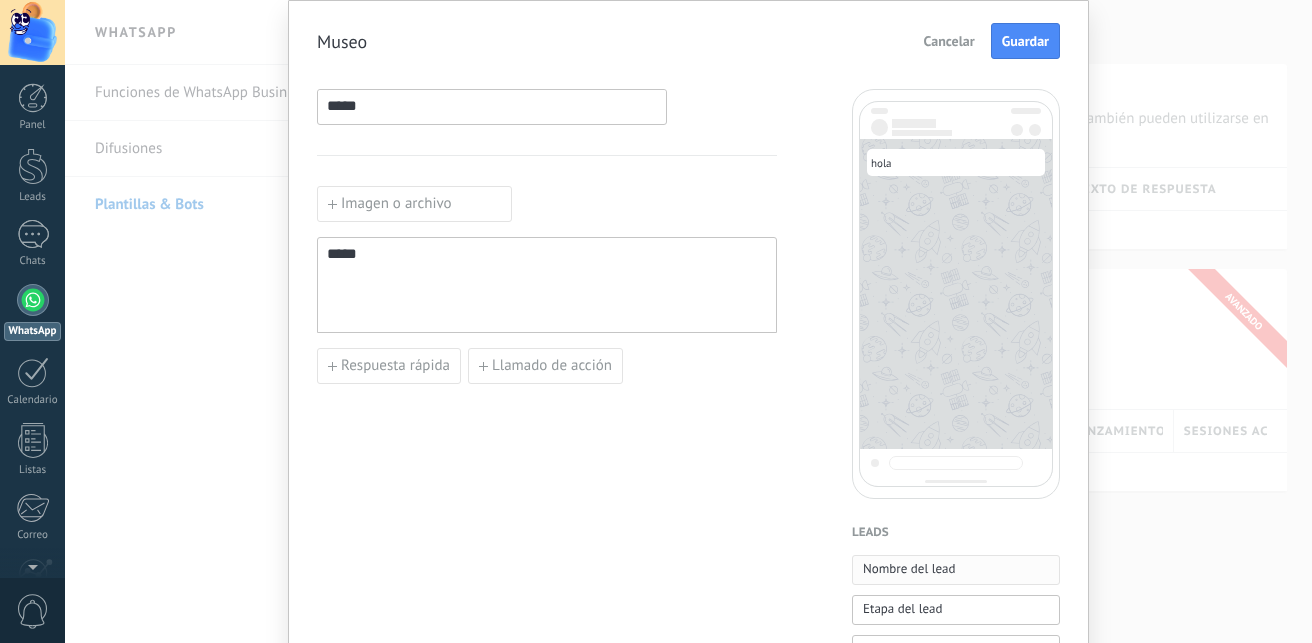scroll, scrollTop: 100, scrollLeft: 0, axis: vertical 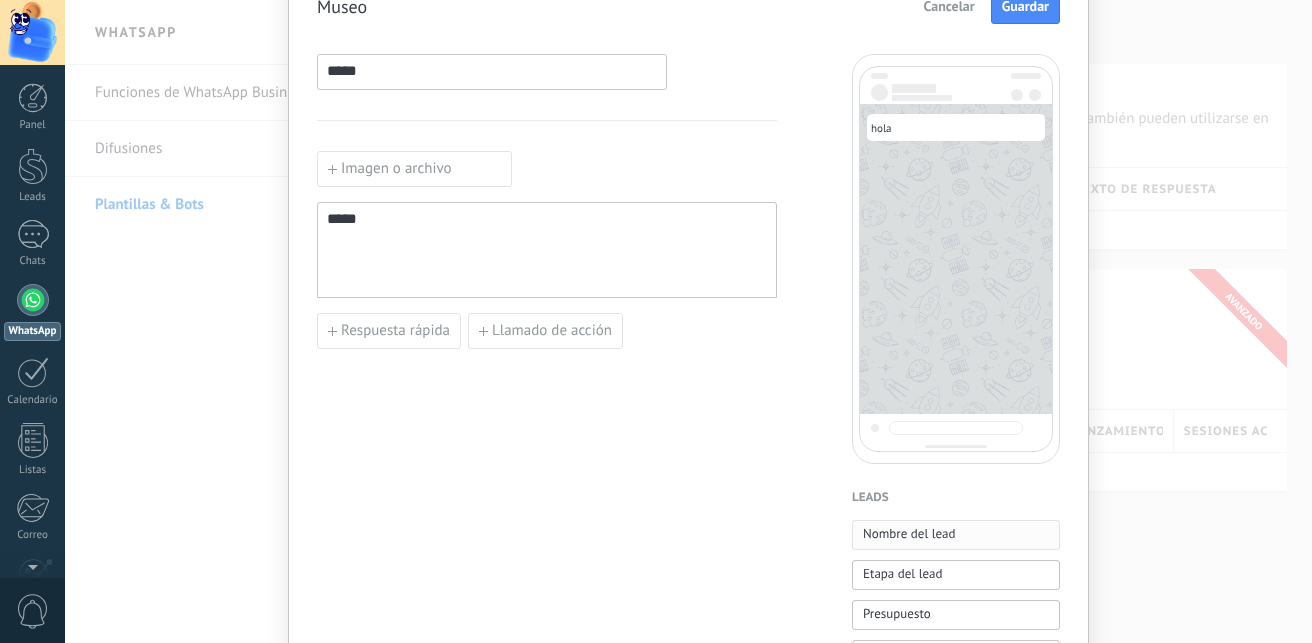 click on "Nombre del lead" at bounding box center (909, 534) 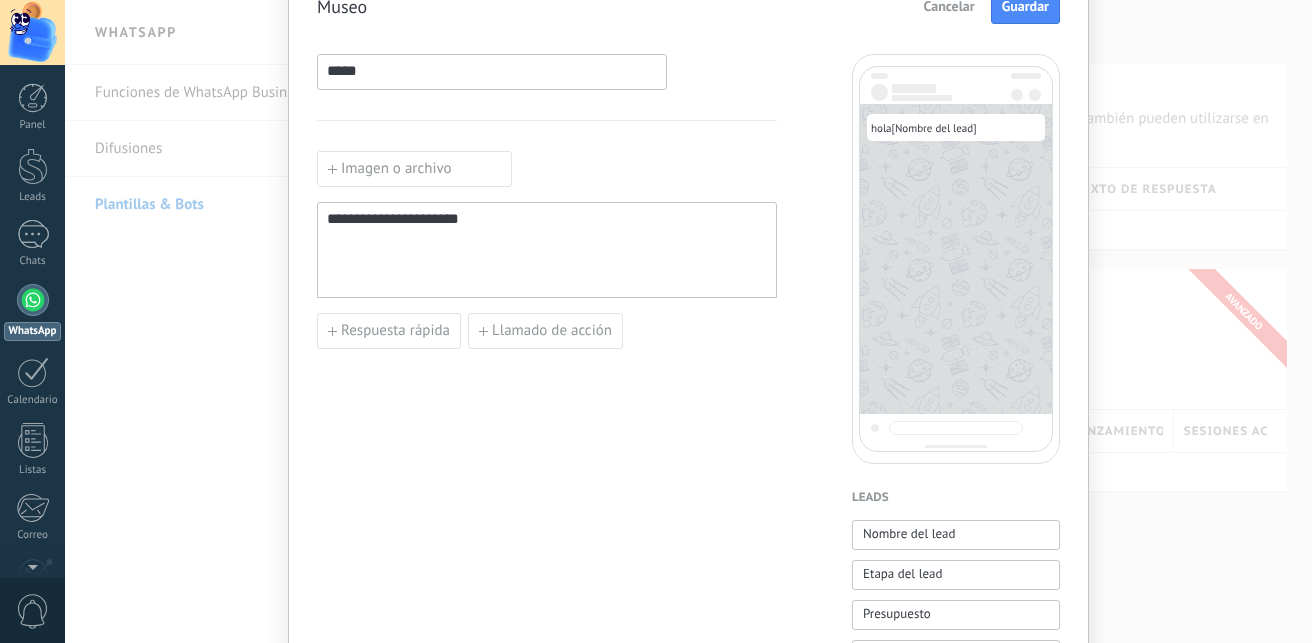 click on "**********" at bounding box center (408, 218) 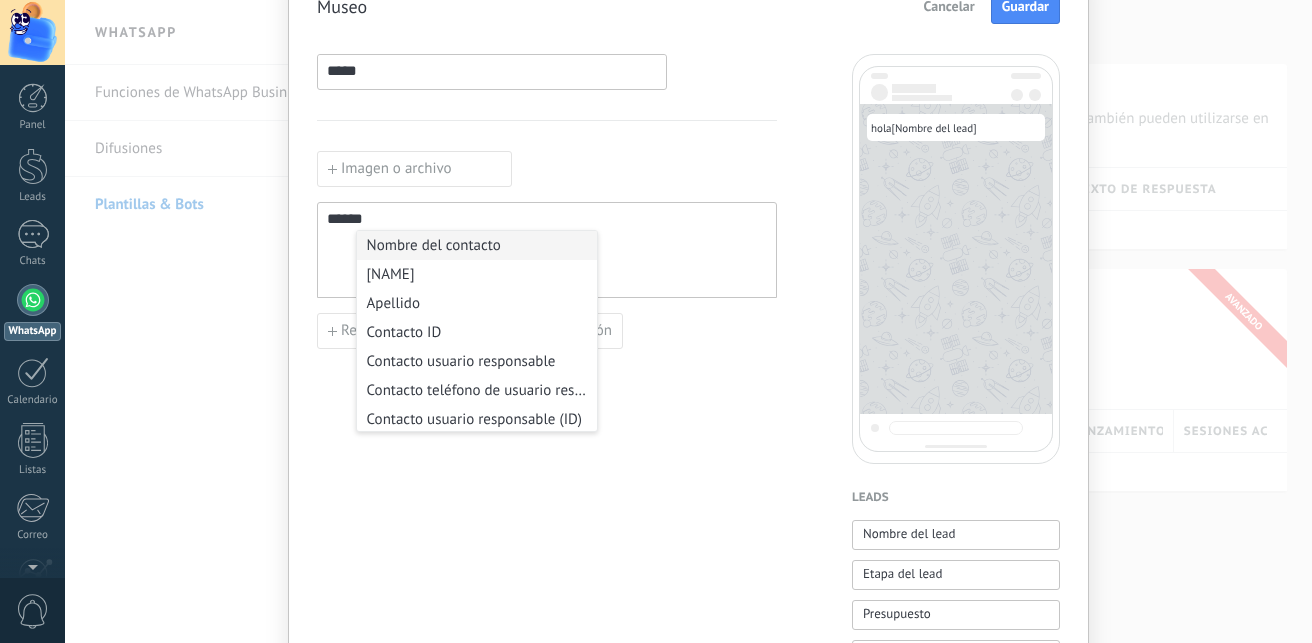 click on "Nombre del contacto" at bounding box center [477, 245] 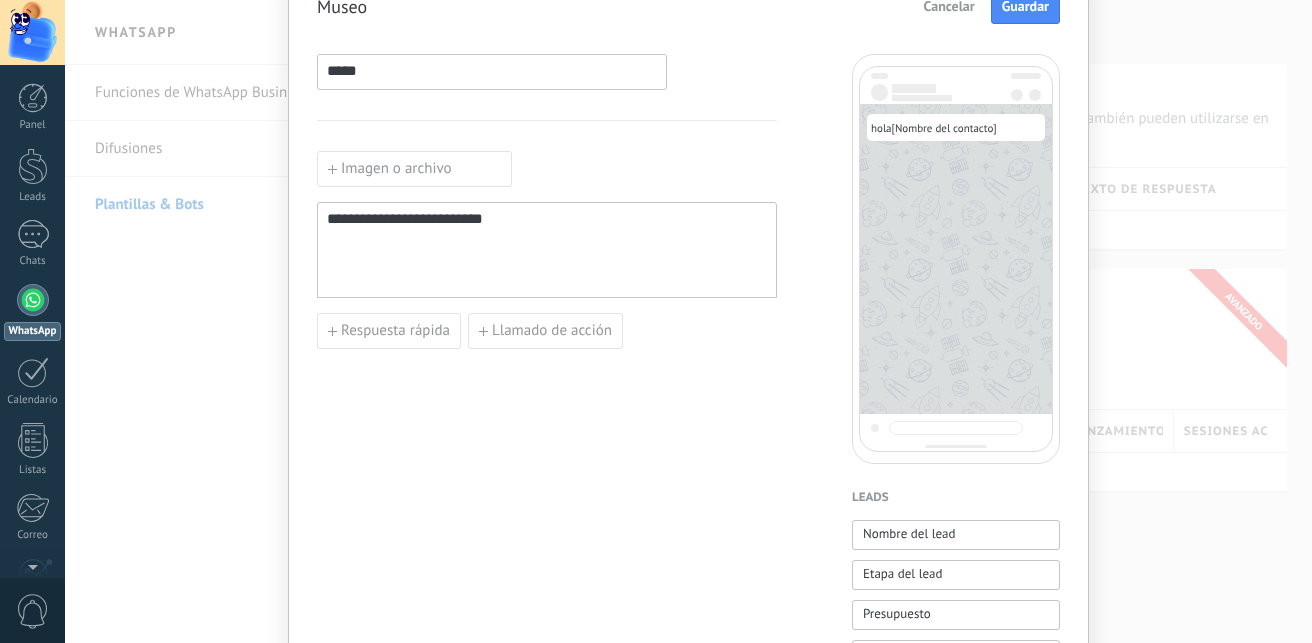 click on "**********" at bounding box center [547, 250] 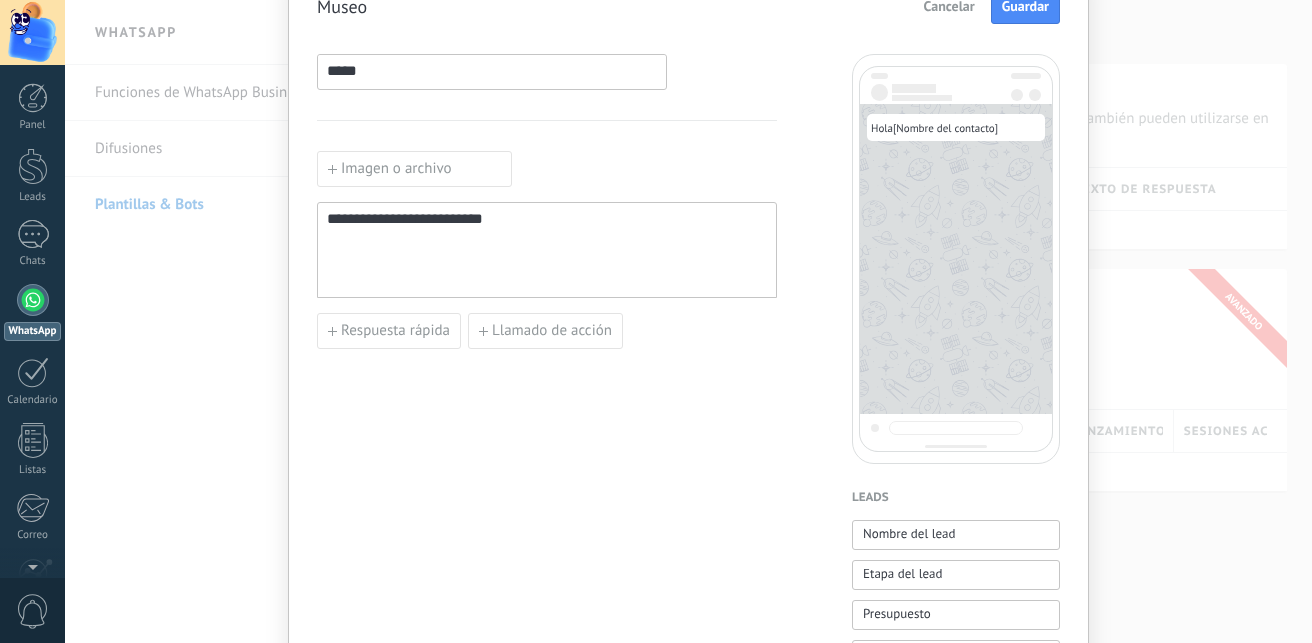 click on "**********" at bounding box center (547, 250) 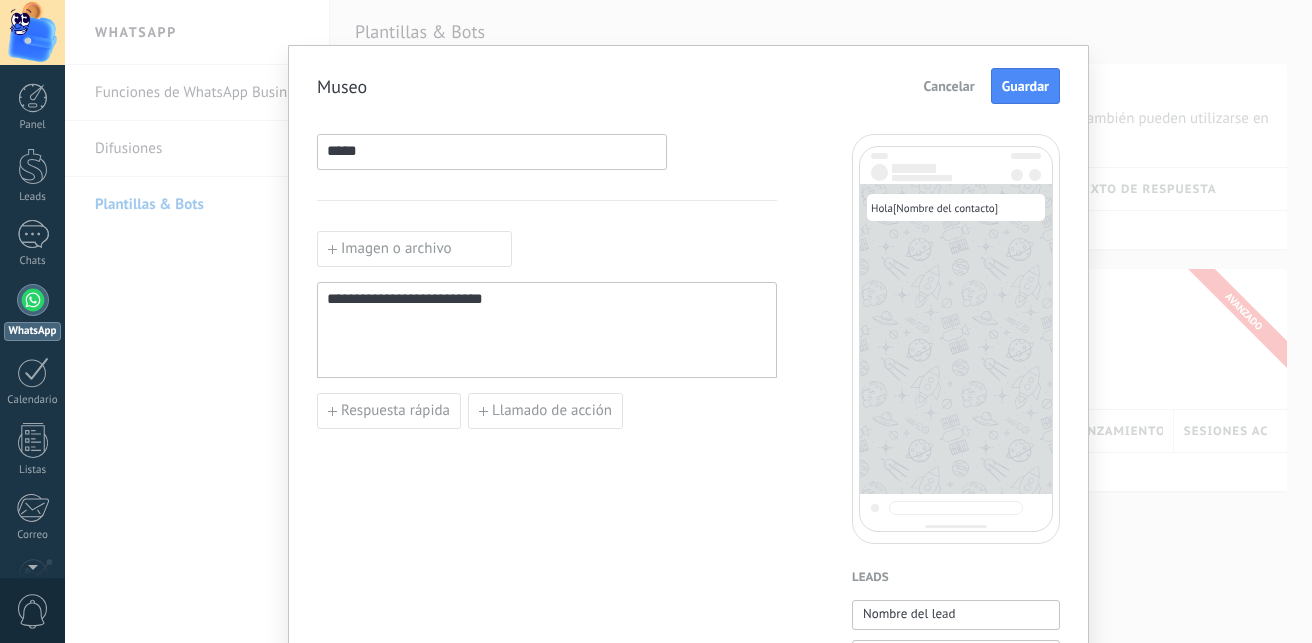 scroll, scrollTop: 0, scrollLeft: 0, axis: both 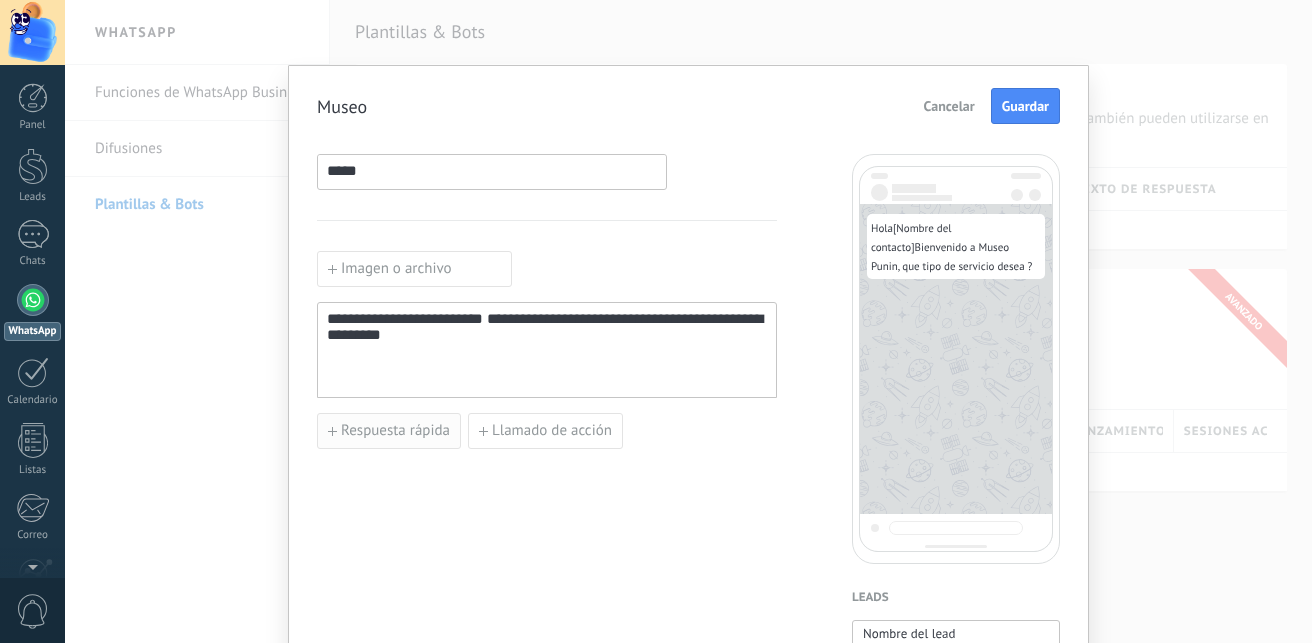click on "Respuesta rápida" at bounding box center (395, 431) 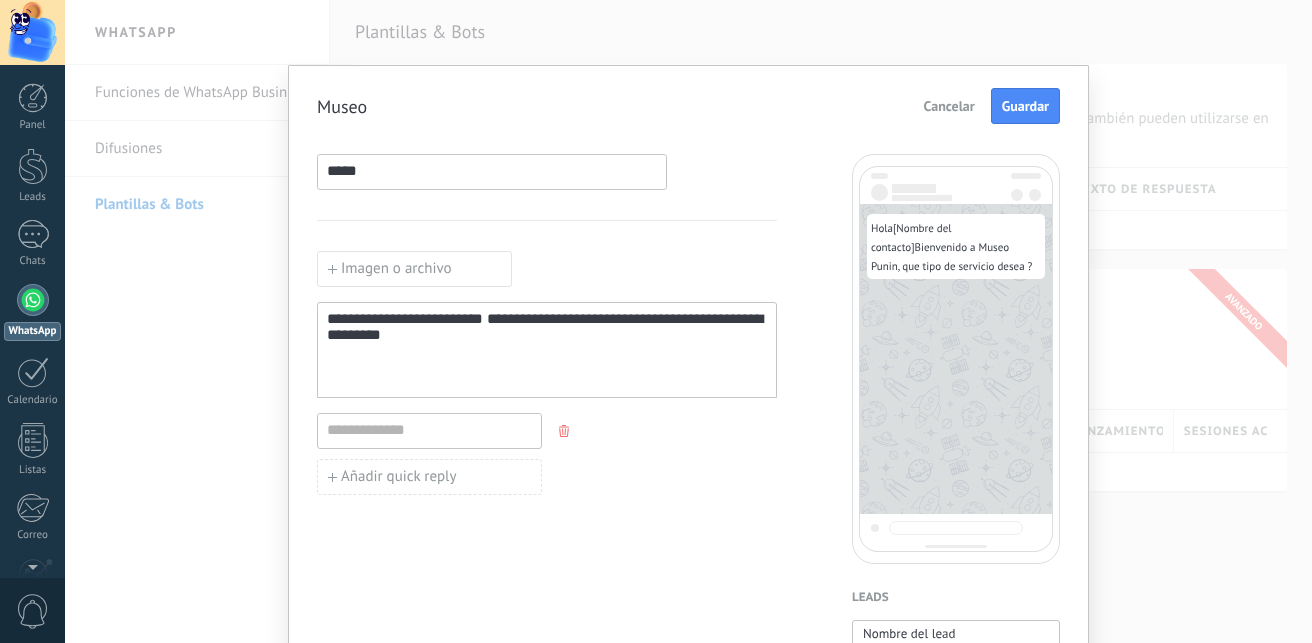 click at bounding box center (564, 431) 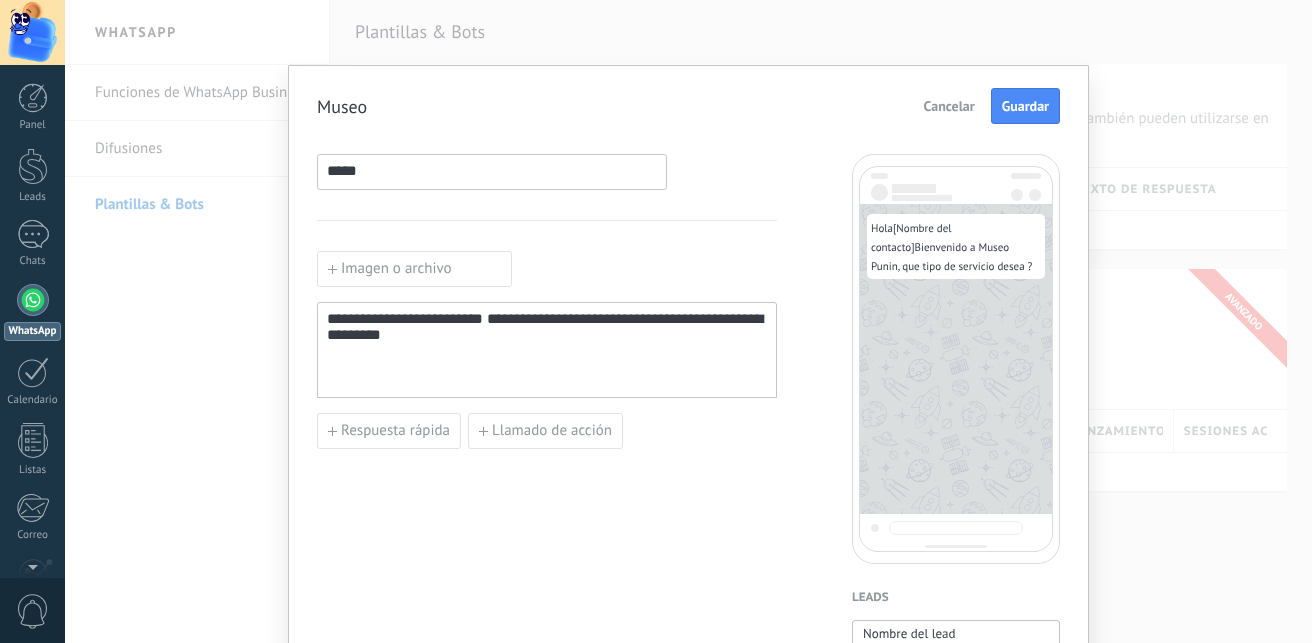 click on "**********" at bounding box center [547, 350] 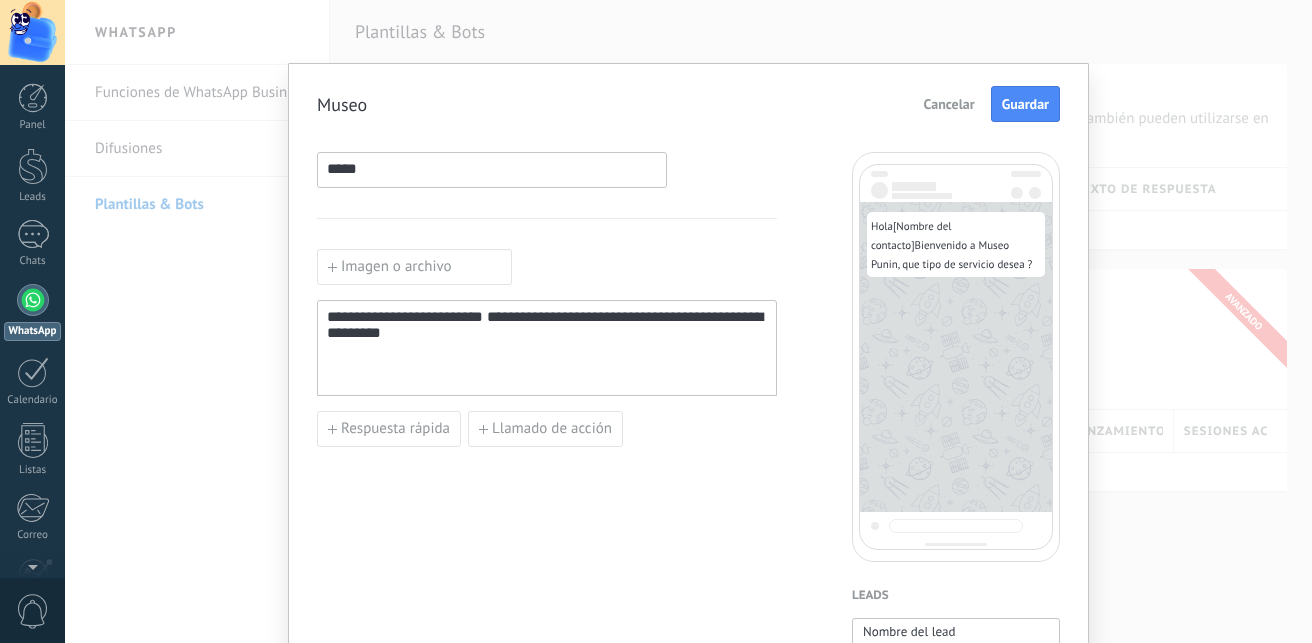 scroll, scrollTop: 0, scrollLeft: 0, axis: both 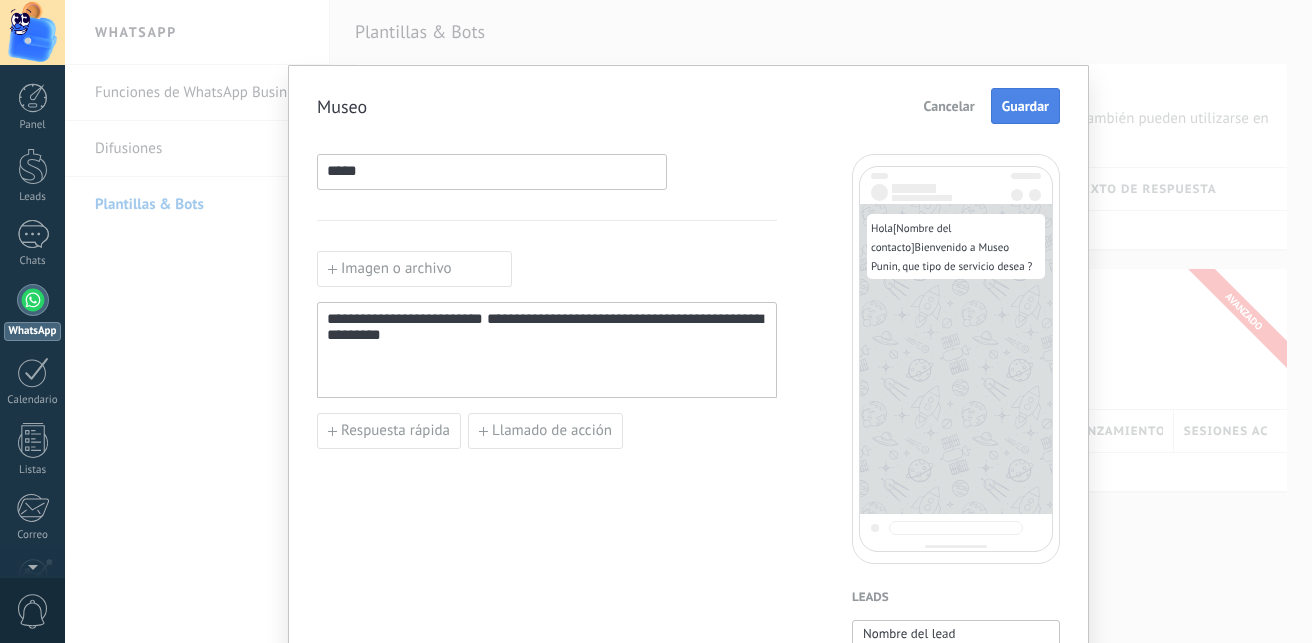 click on "Guardar" at bounding box center (1025, 106) 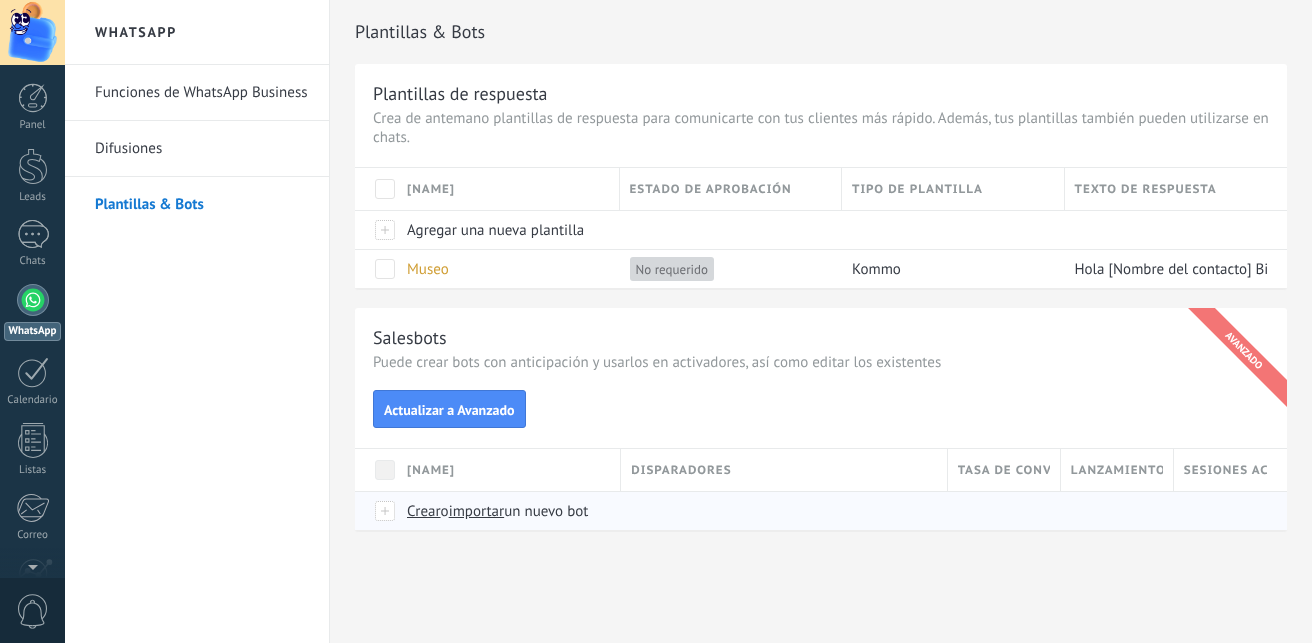 click on "Crear" at bounding box center [424, 511] 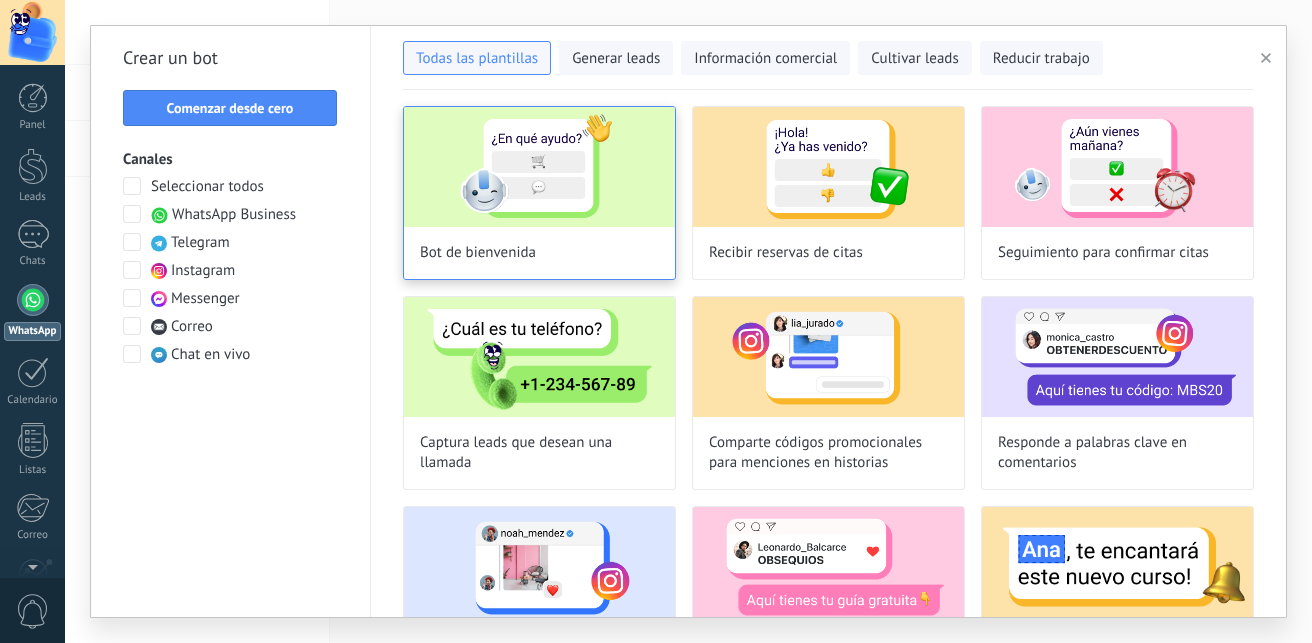 click at bounding box center [539, 167] 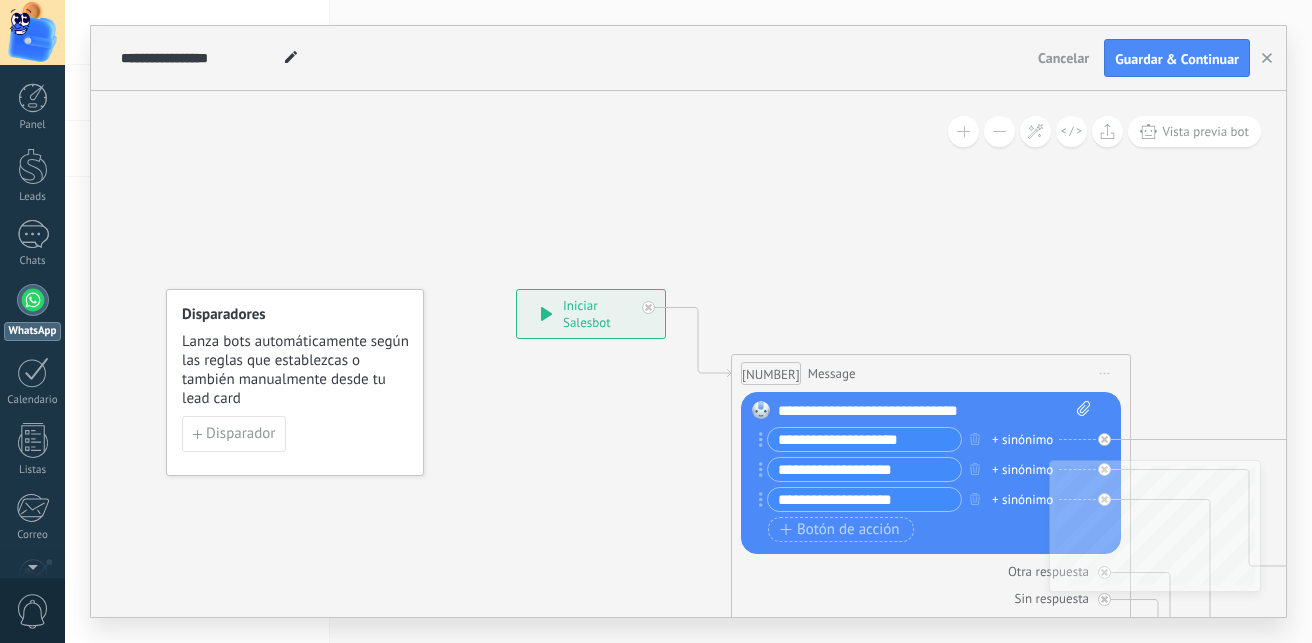 click on "**********" at bounding box center (934, 411) 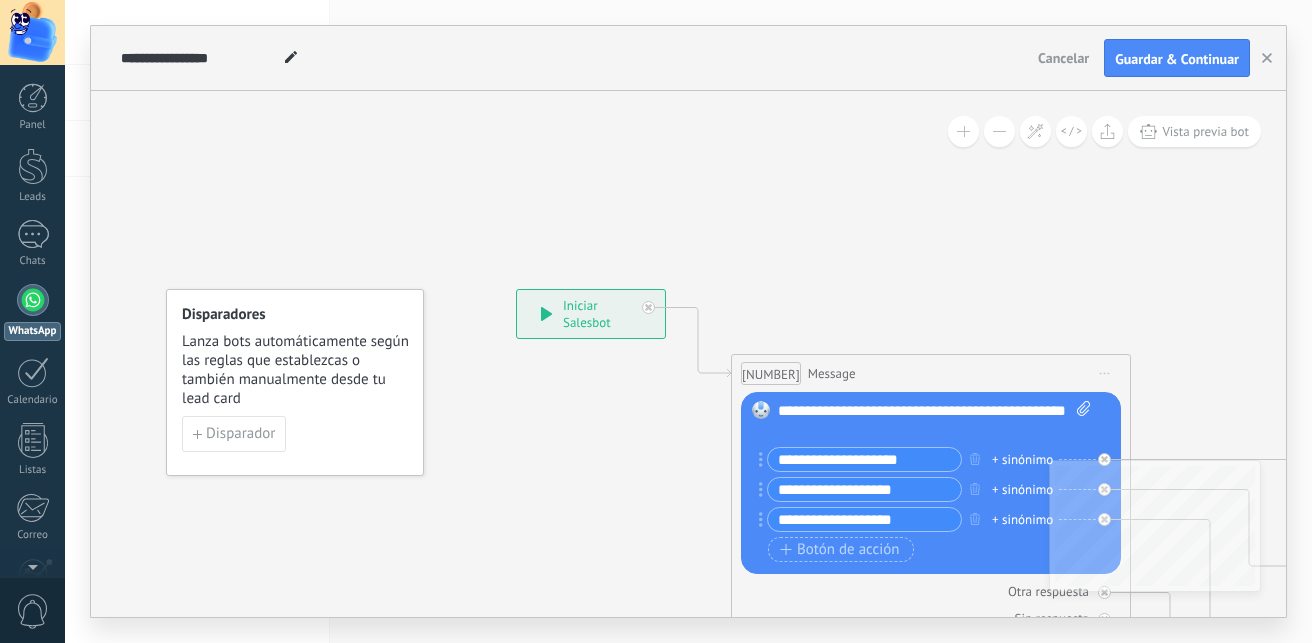 click on "**********" at bounding box center (864, 459) 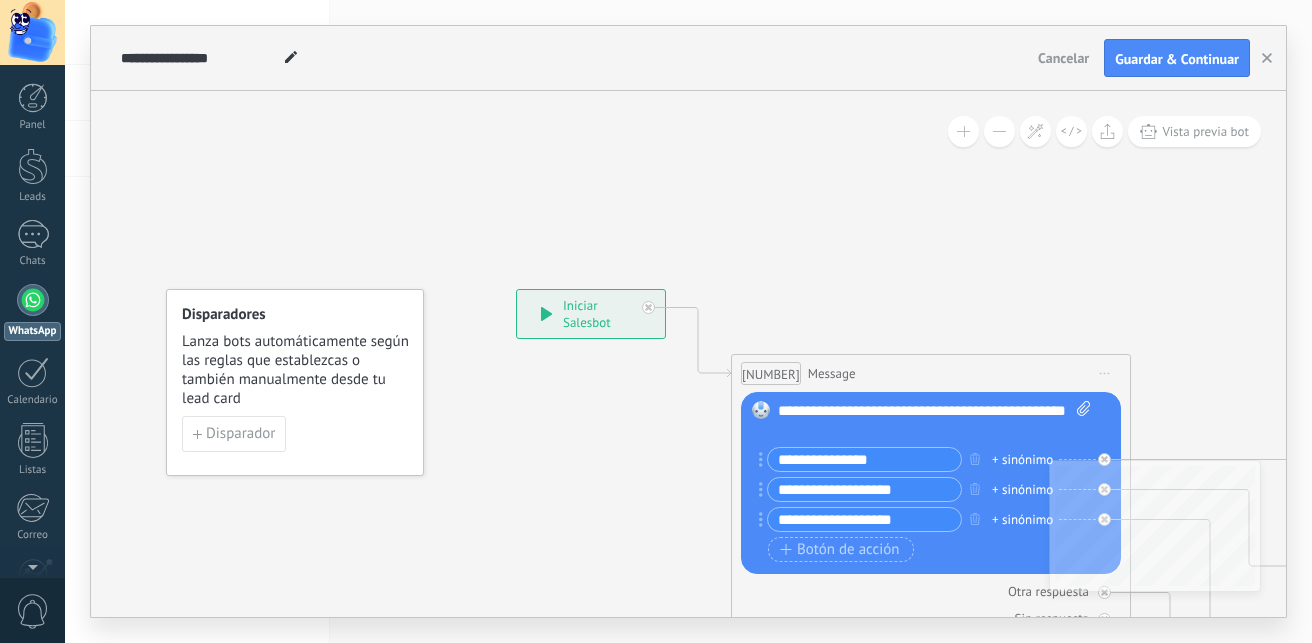 type on "**********" 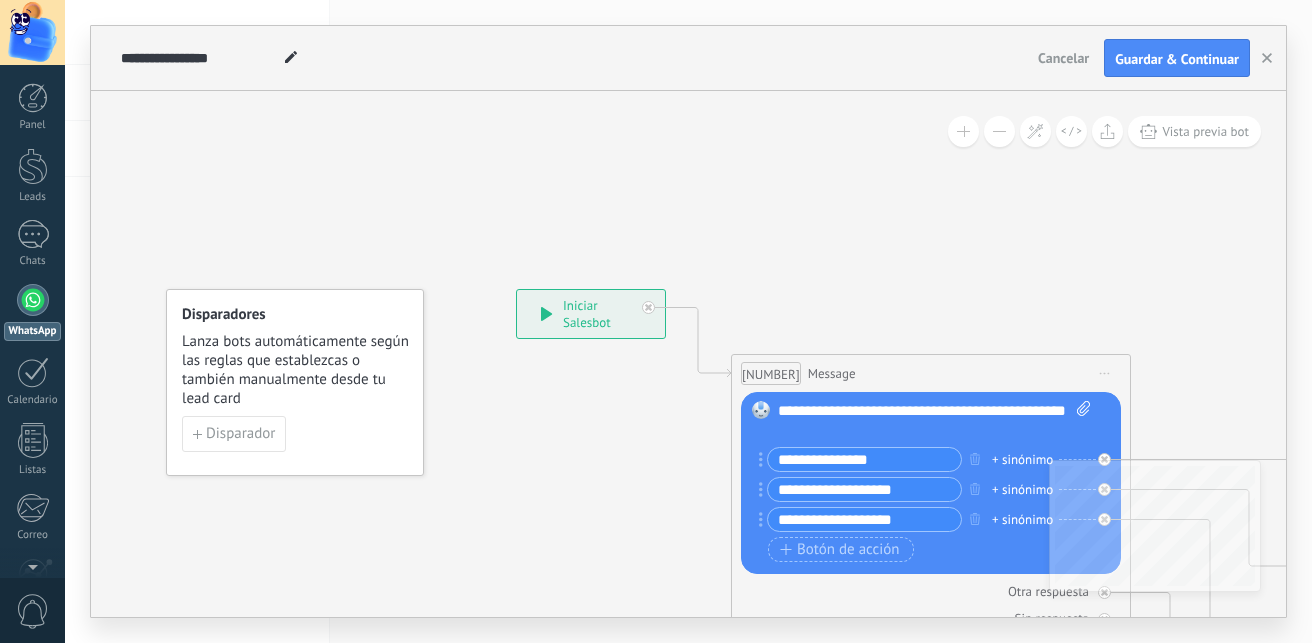 drag, startPoint x: 915, startPoint y: 491, endPoint x: 781, endPoint y: 495, distance: 134.0597 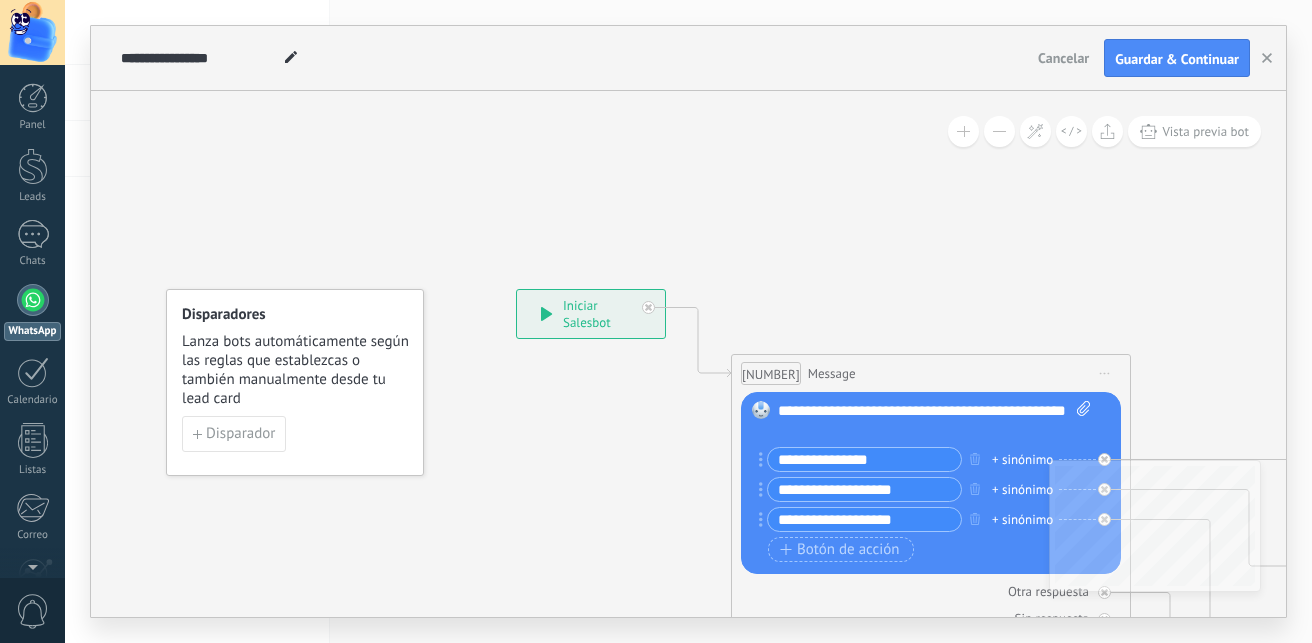 click on "**********" at bounding box center [864, 459] 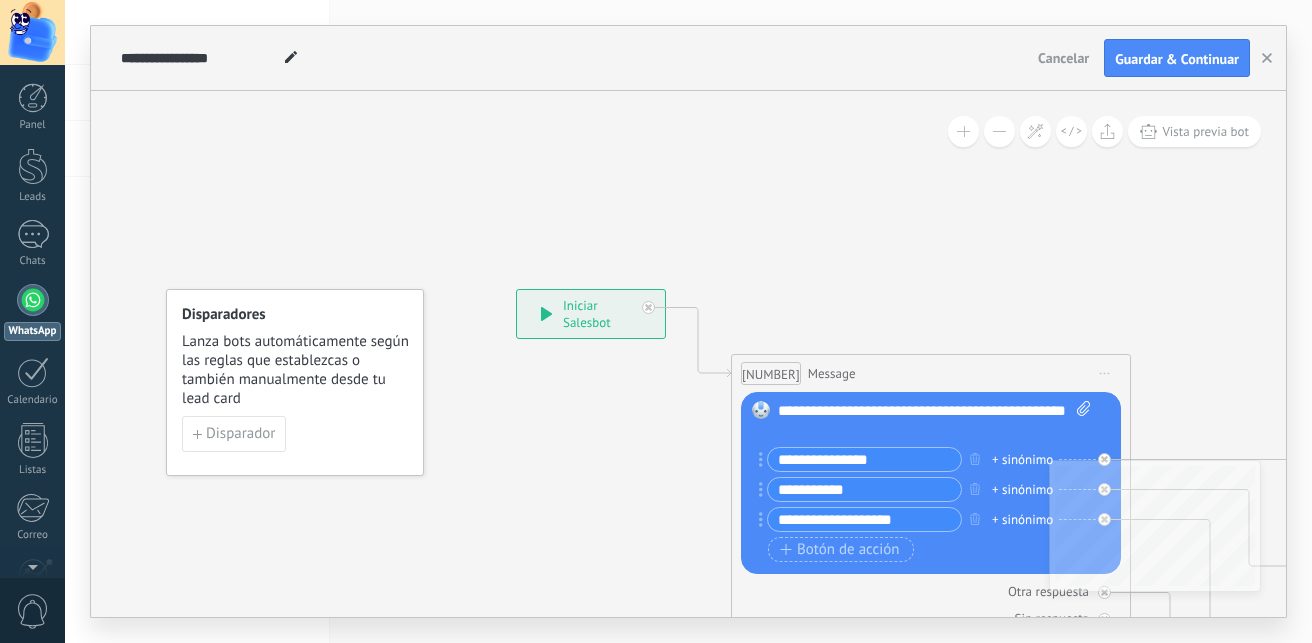 type on "**********" 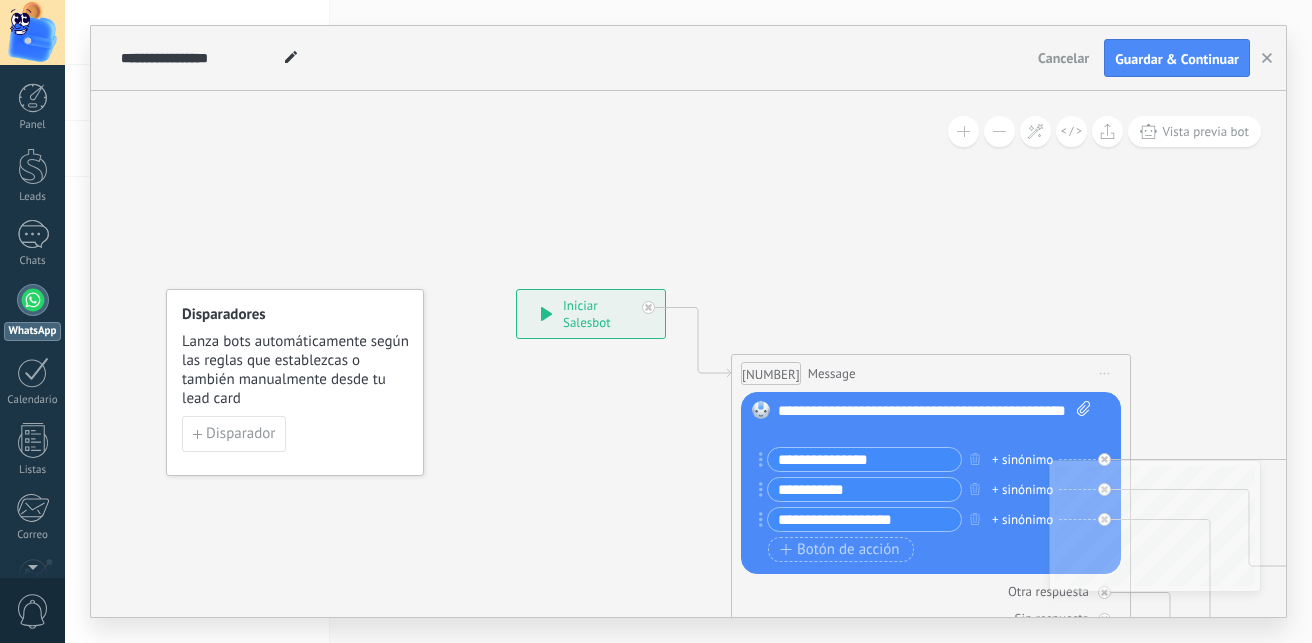 drag, startPoint x: 912, startPoint y: 517, endPoint x: 785, endPoint y: 522, distance: 127.09839 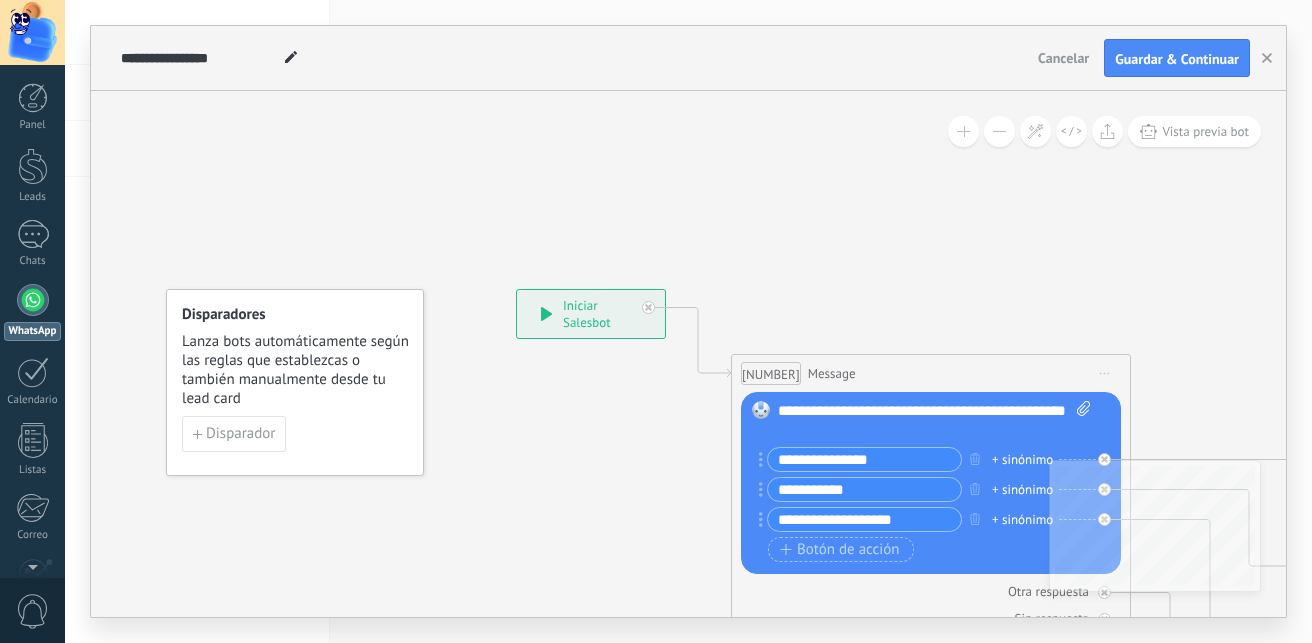 click on "**********" at bounding box center (864, 459) 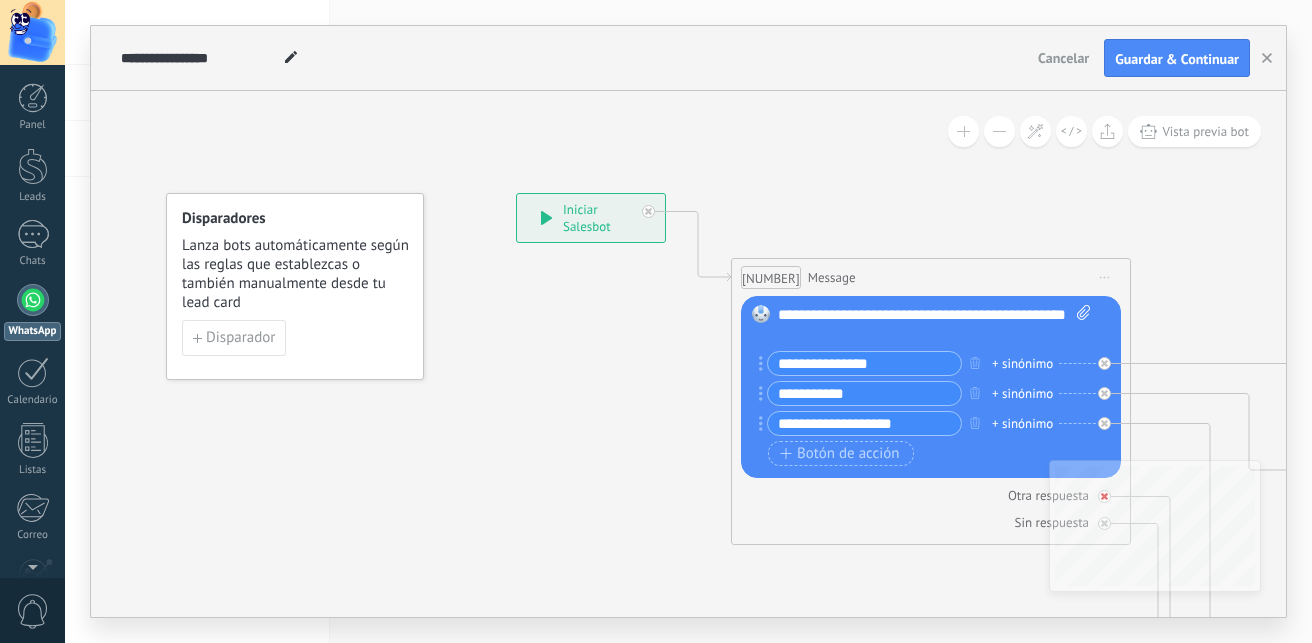 click on "Otra respuesta" at bounding box center (931, 495) 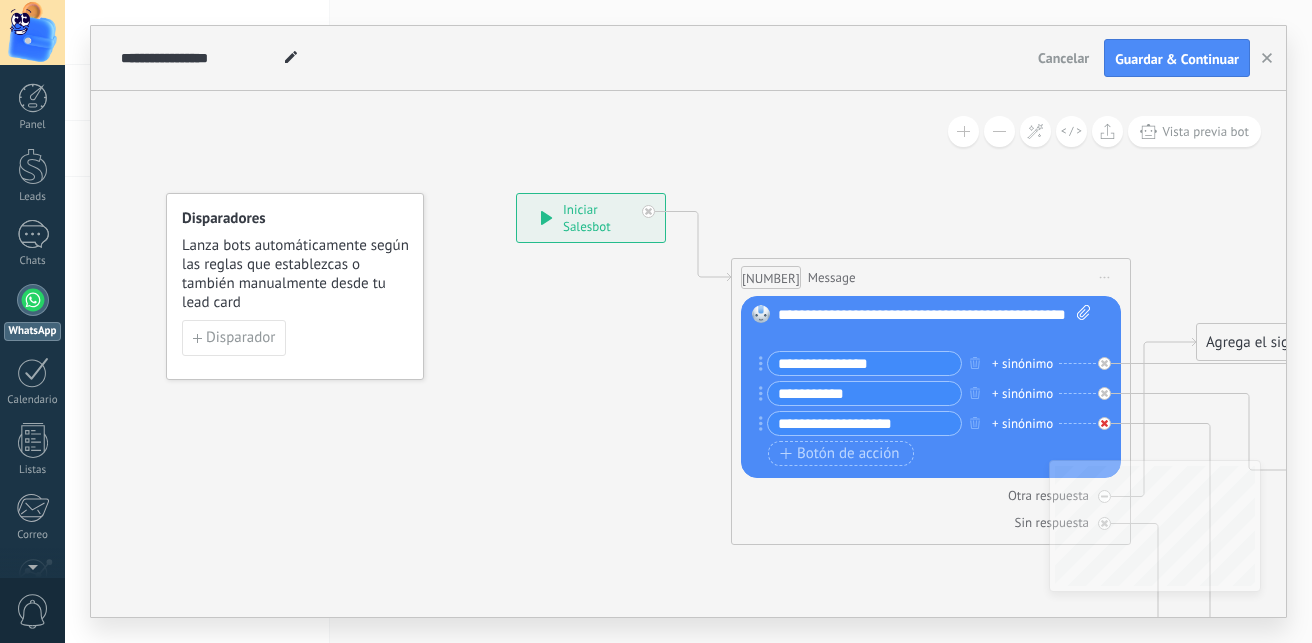 click at bounding box center (1104, 363) 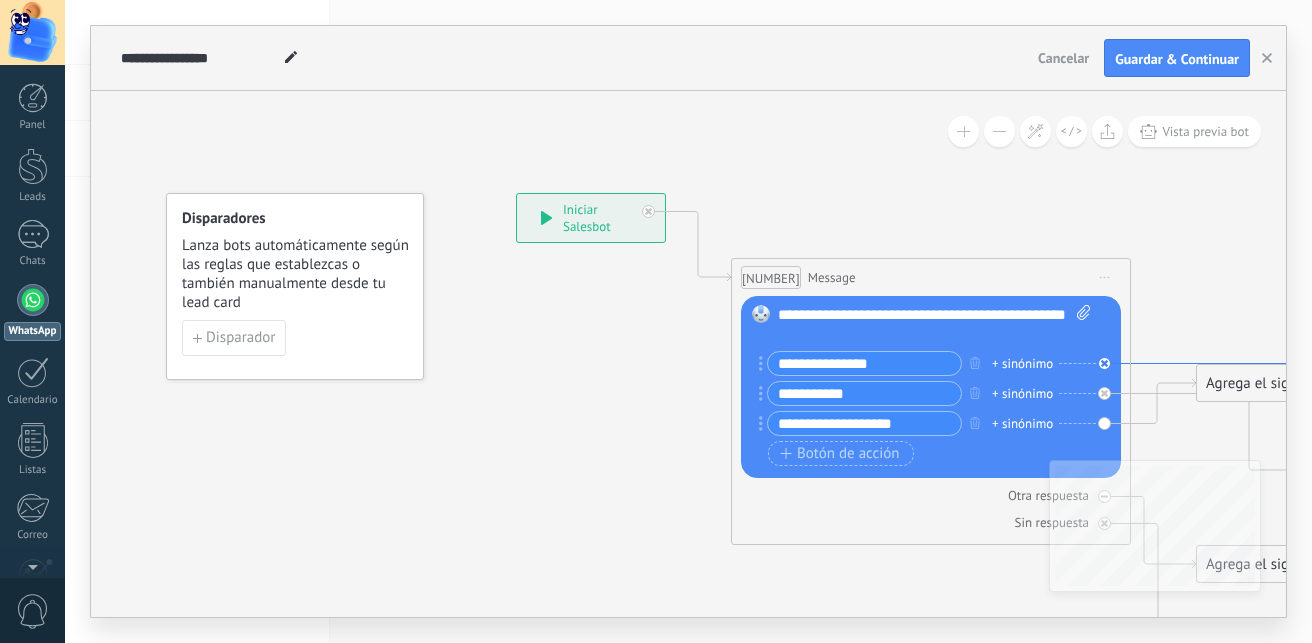 click at bounding box center [698, 247] 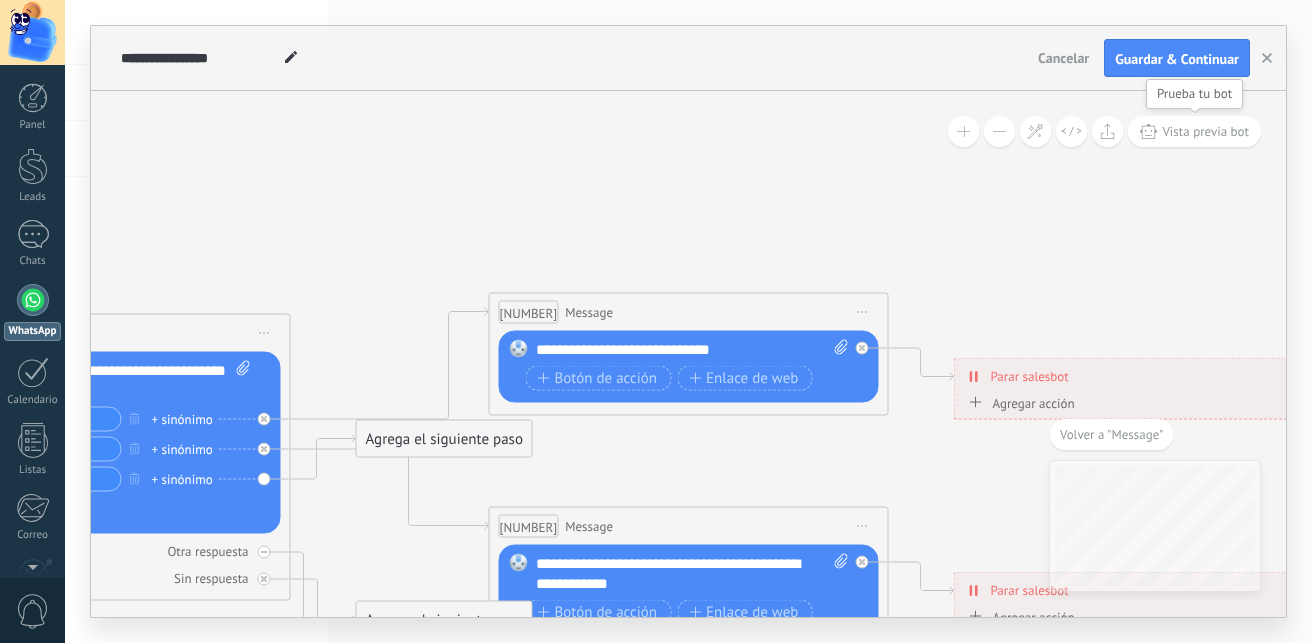 click on "Vista previa bot" at bounding box center [1205, 131] 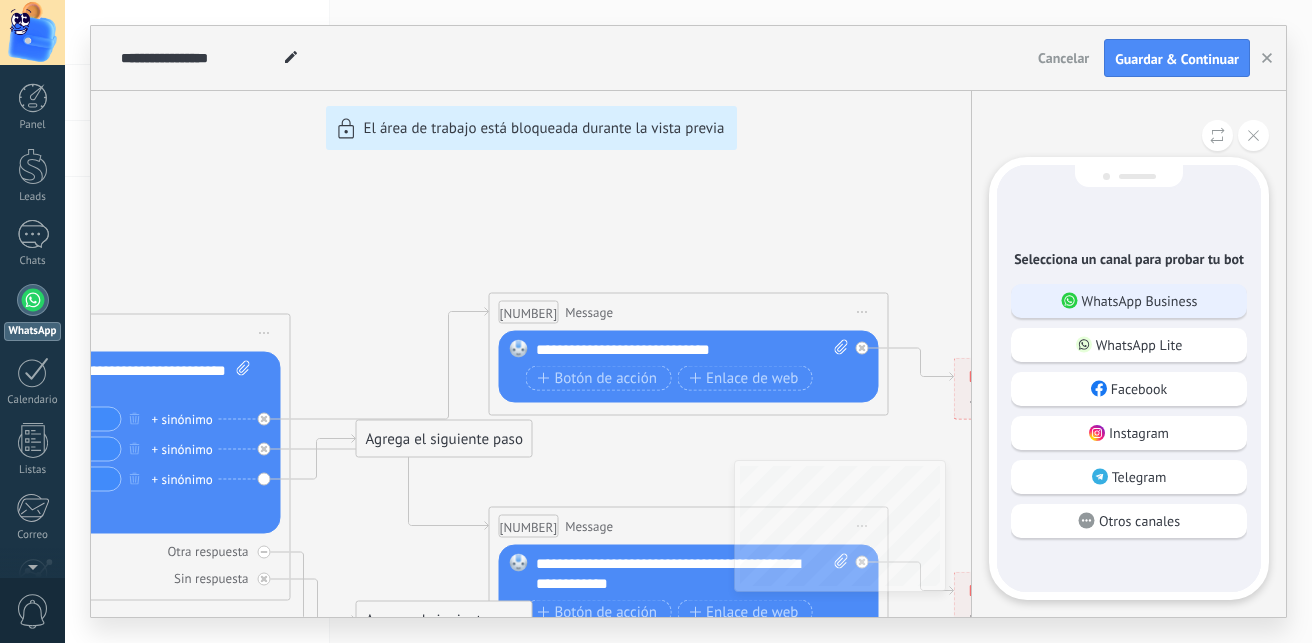 click on "WhatsApp Business" at bounding box center (1129, 301) 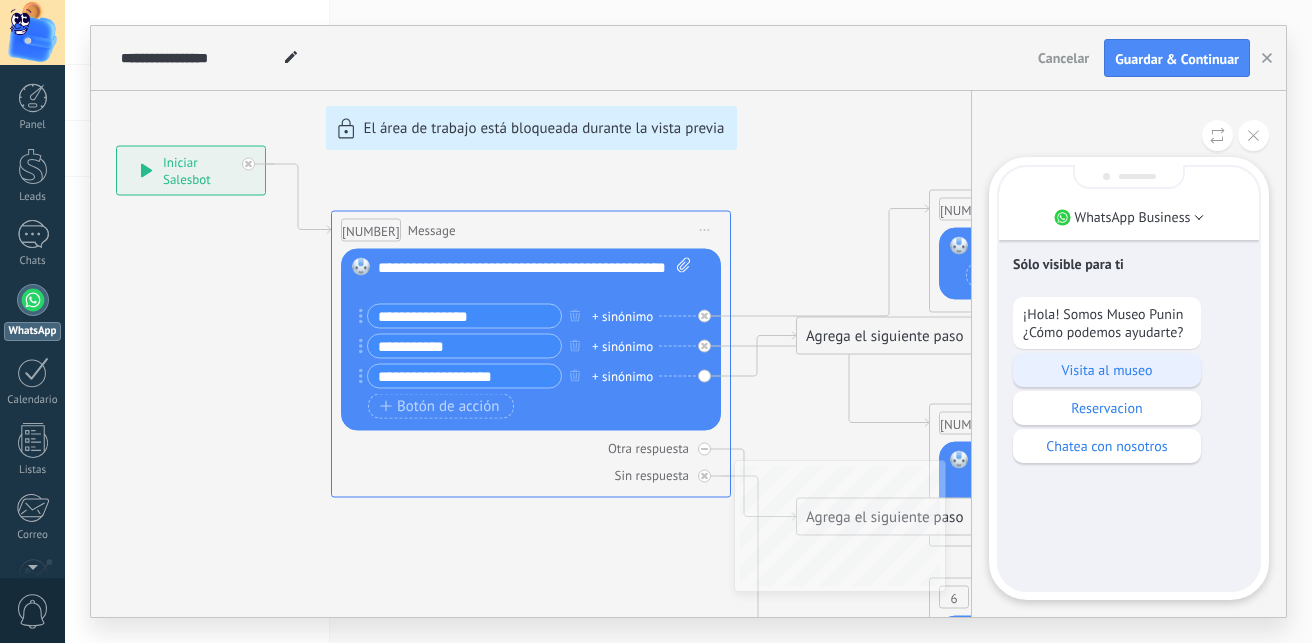 click on "Visita al museo" at bounding box center [1107, 370] 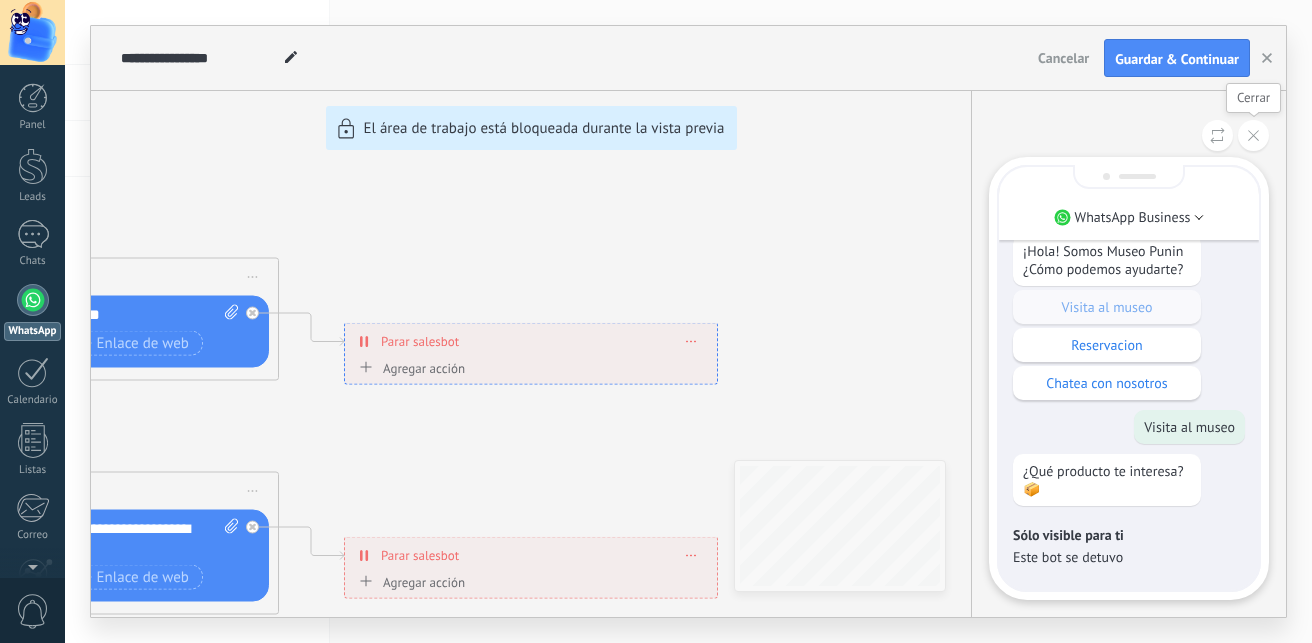 click at bounding box center (1217, 135) 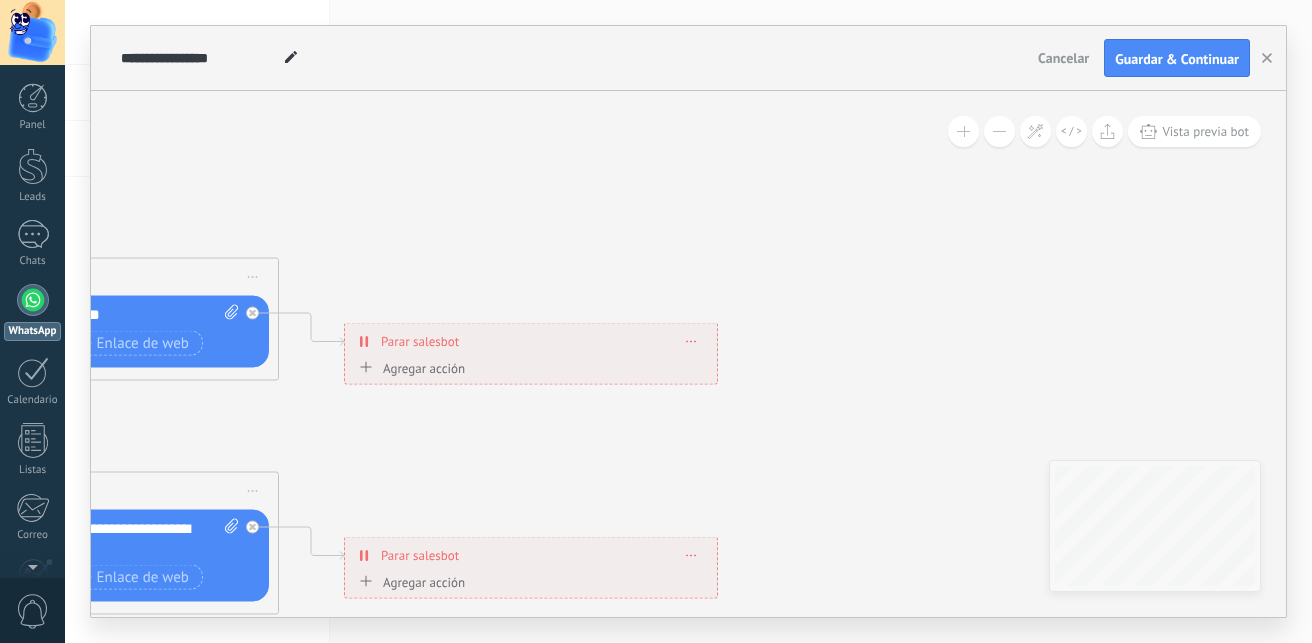 click at bounding box center (367, 341) 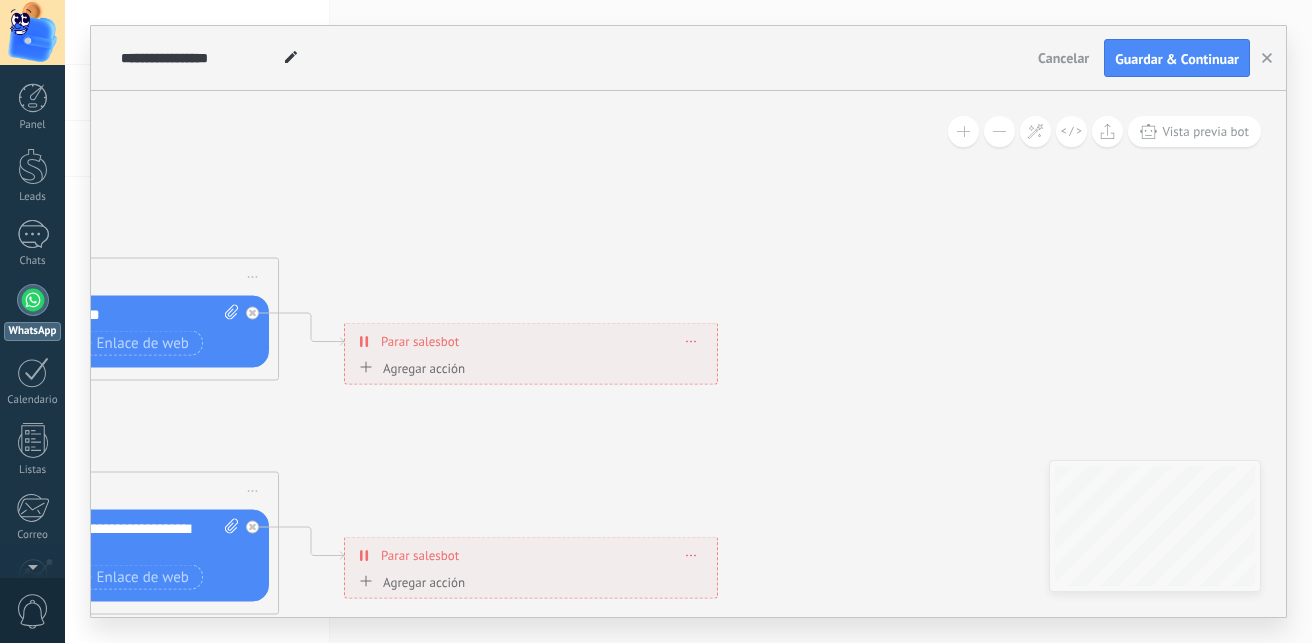 click at bounding box center [999, 131] 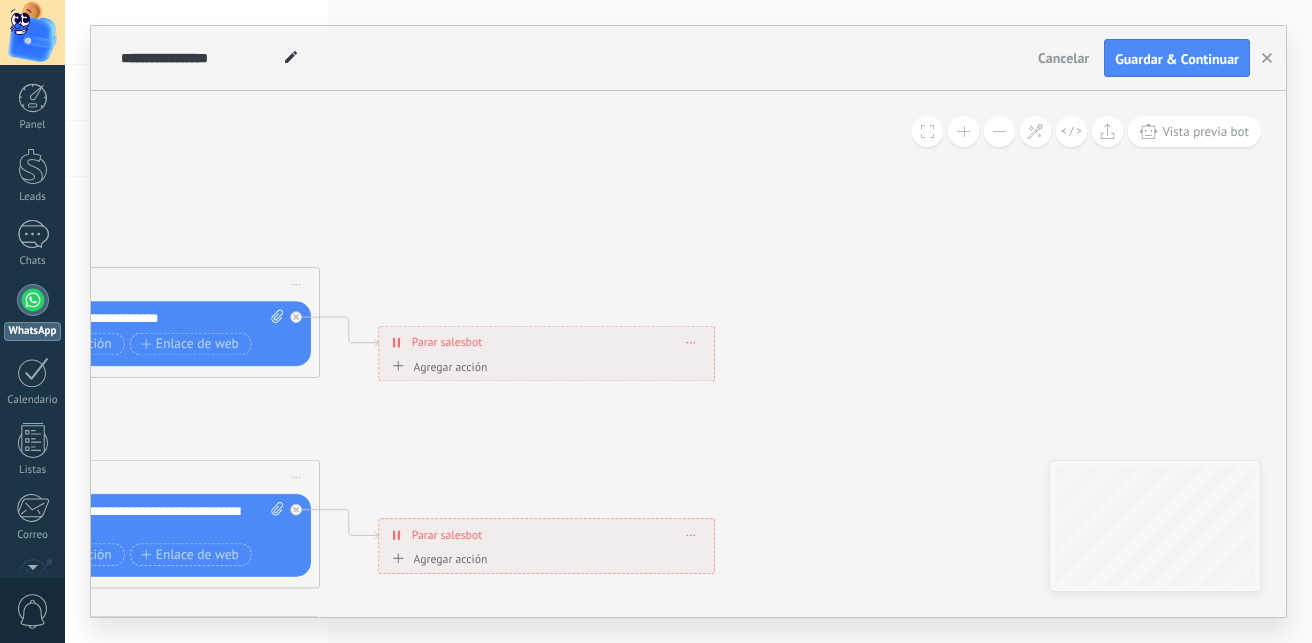 click at bounding box center [999, 131] 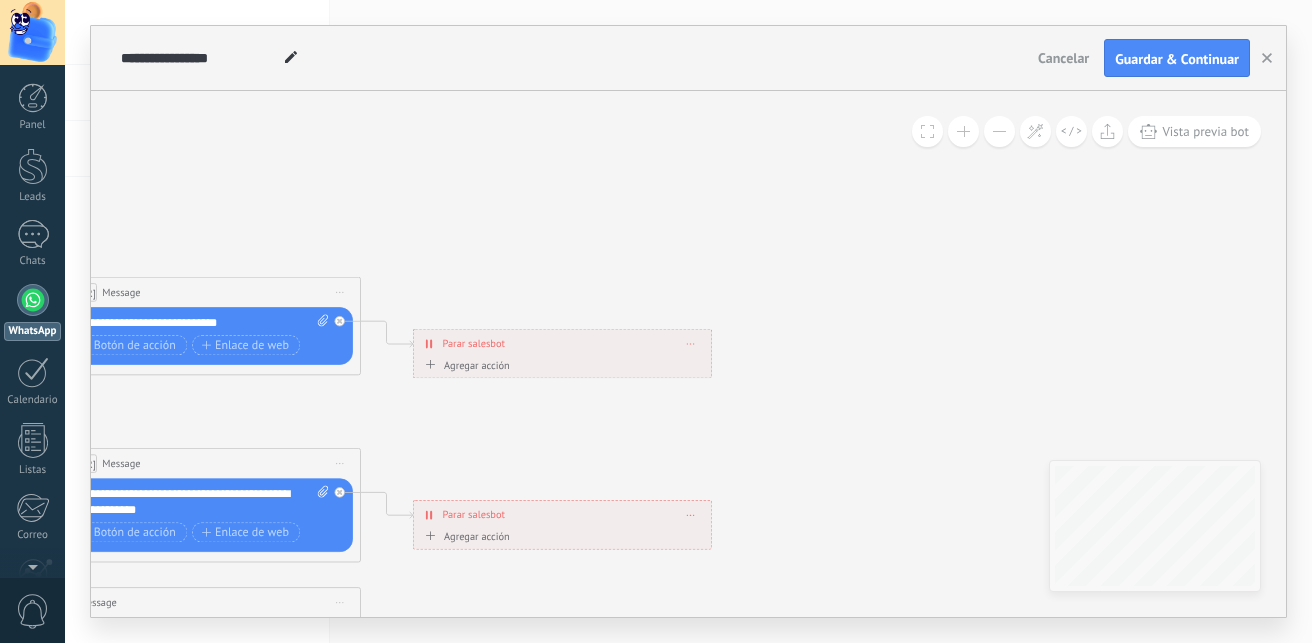 click at bounding box center (999, 131) 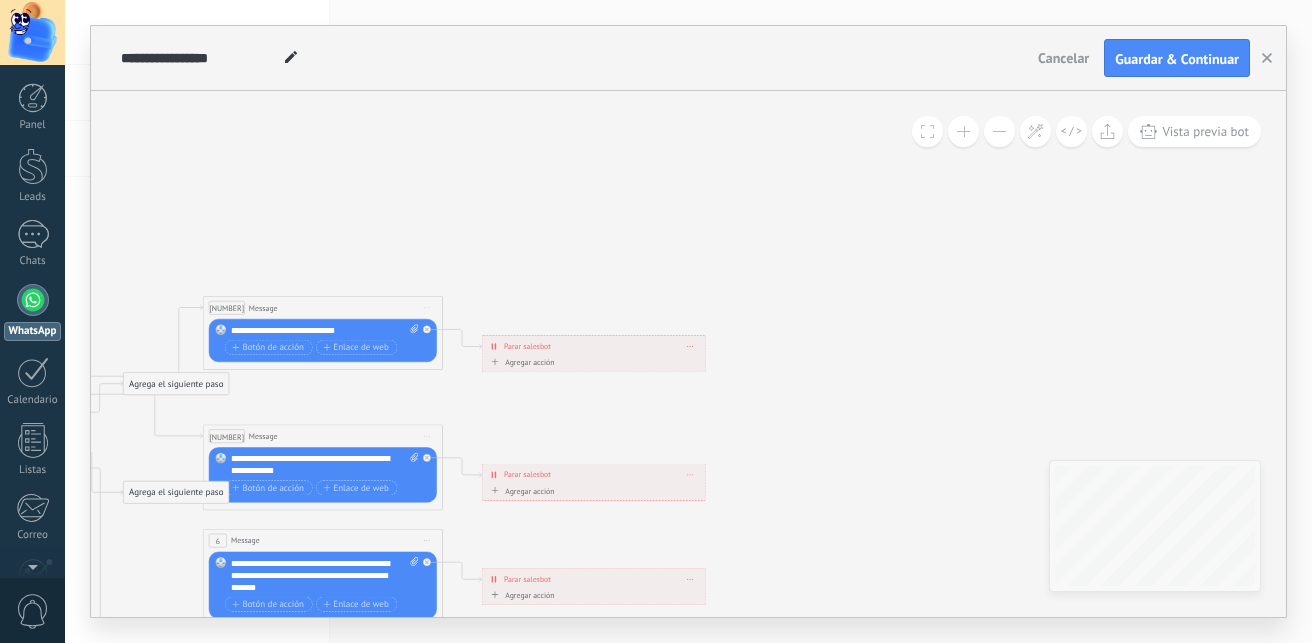 click at bounding box center (999, 131) 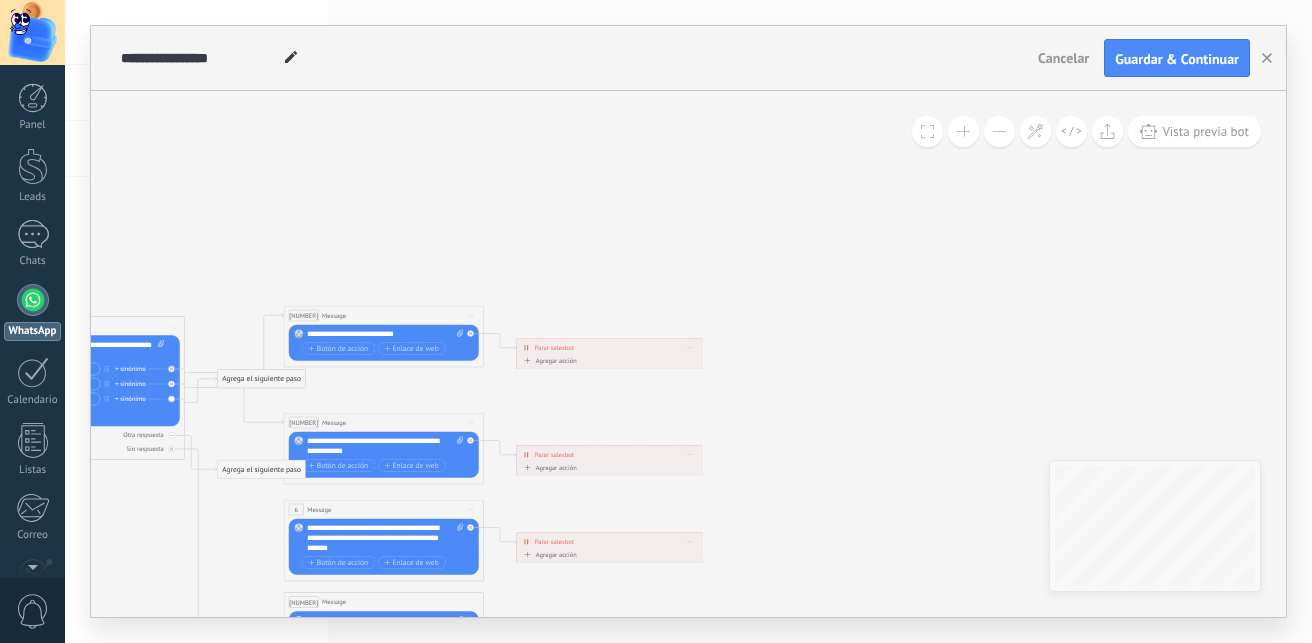 click at bounding box center (999, 131) 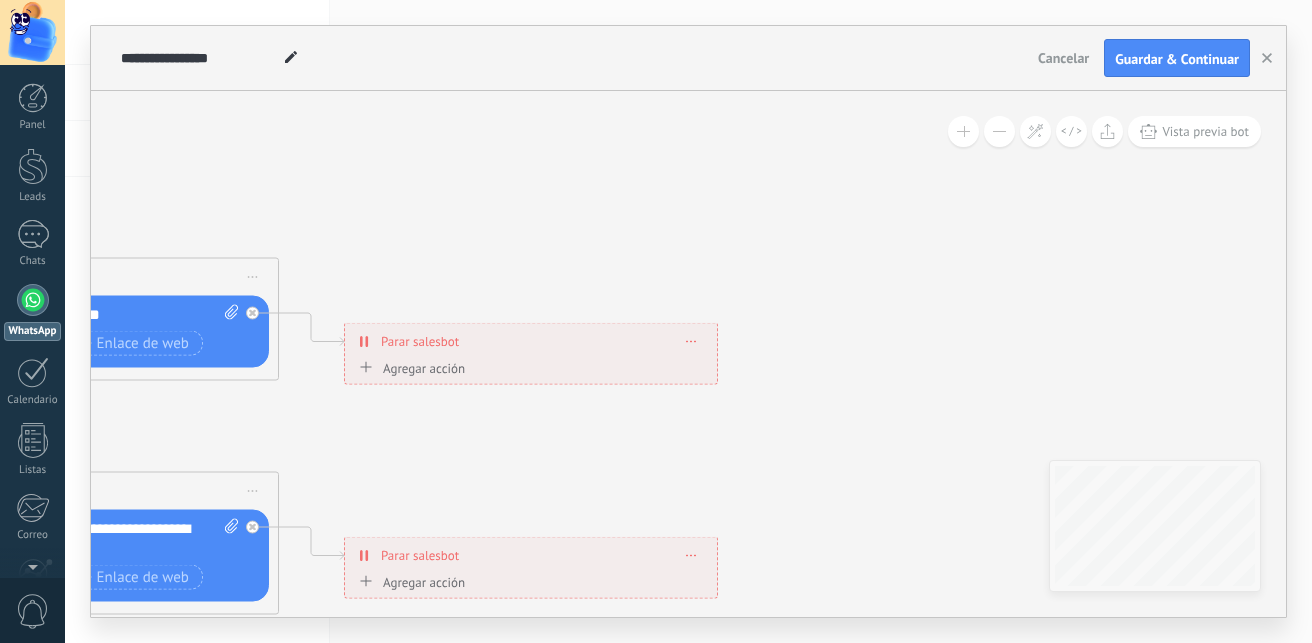click at bounding box center [963, 131] 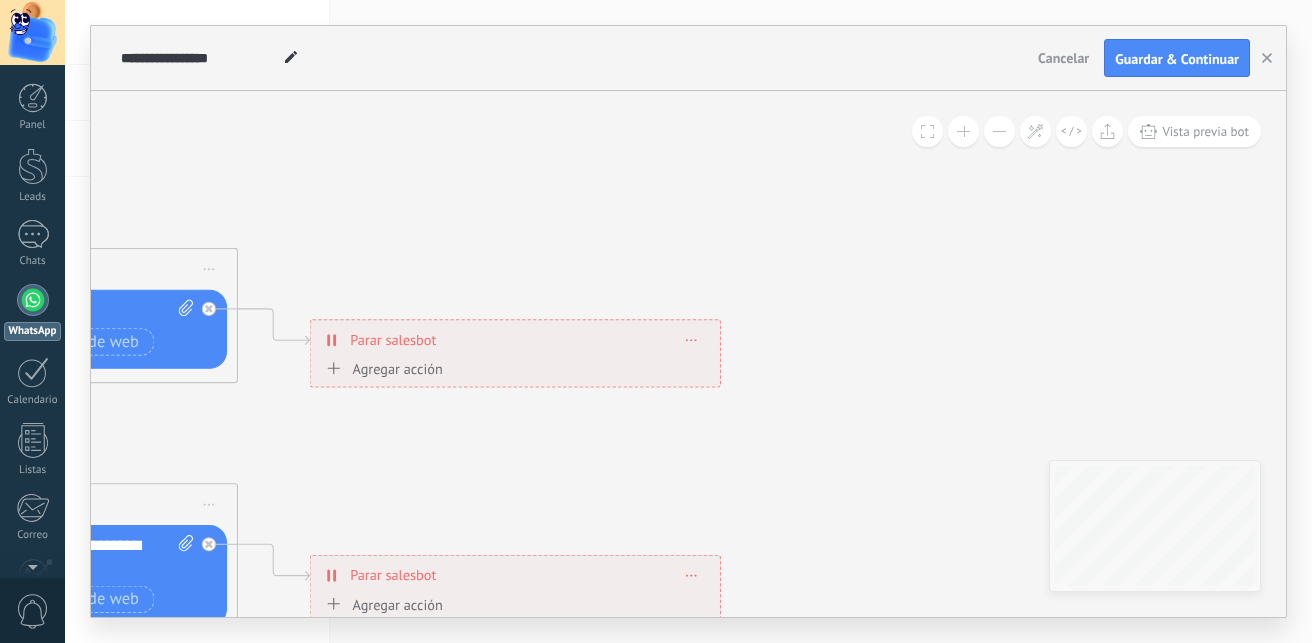click at bounding box center [999, 131] 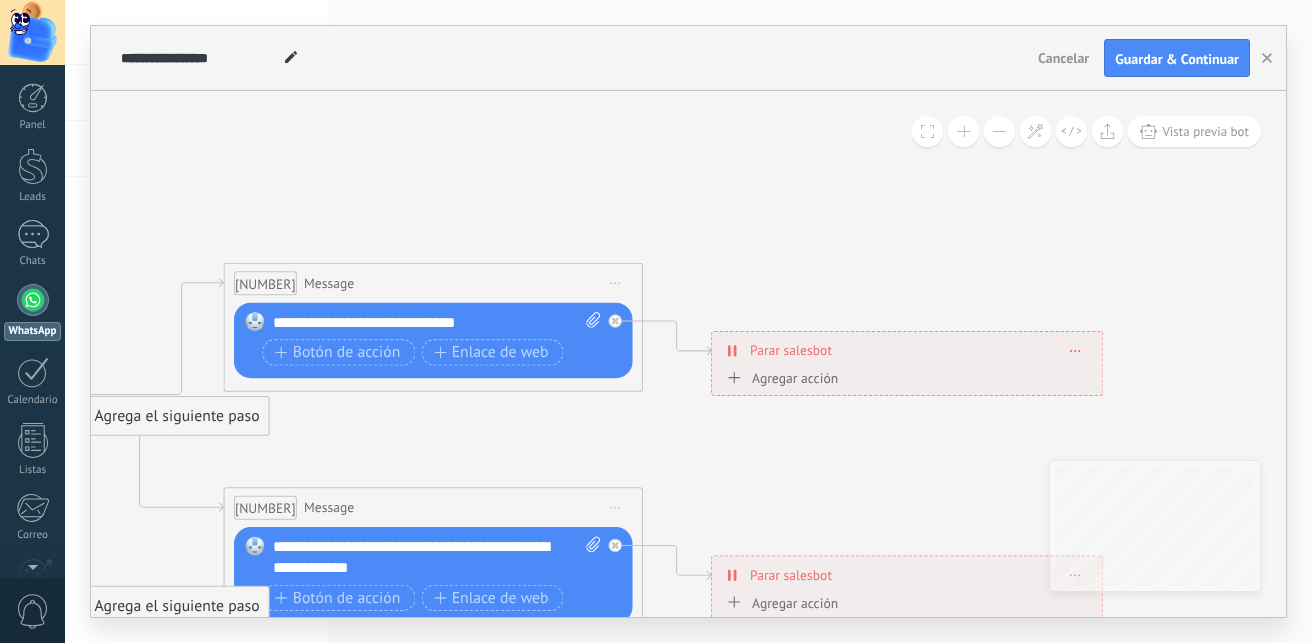 drag, startPoint x: 564, startPoint y: 229, endPoint x: 757, endPoint y: 240, distance: 193.31322 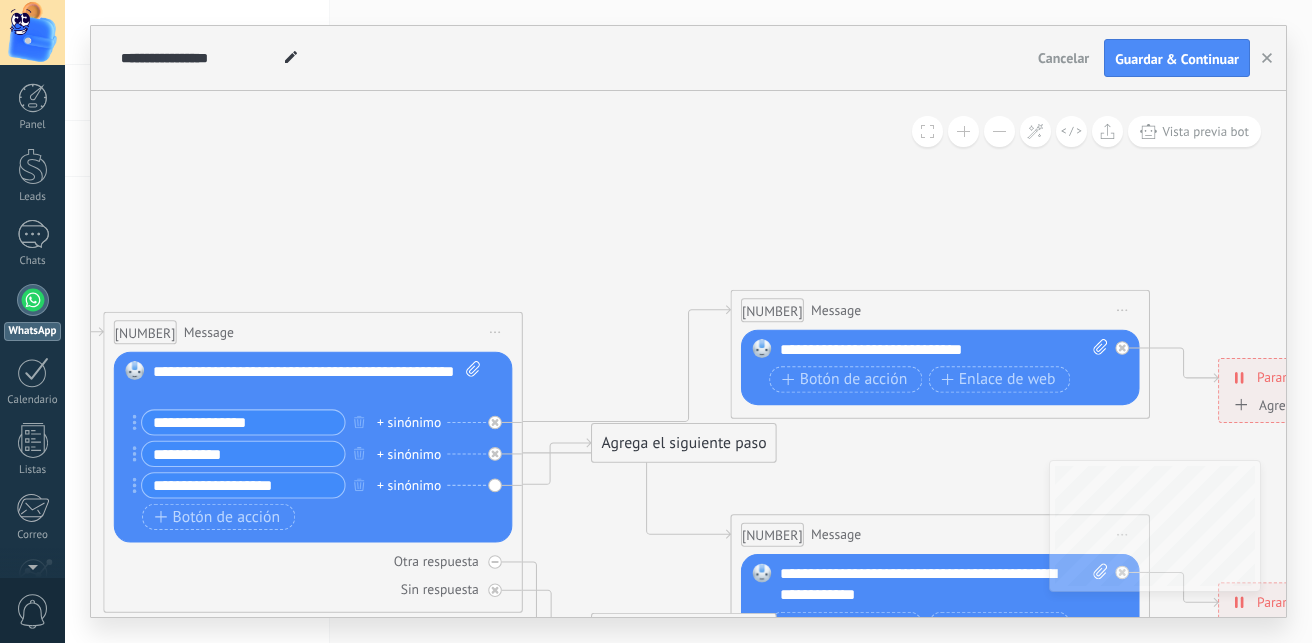 drag, startPoint x: 466, startPoint y: 224, endPoint x: 707, endPoint y: 258, distance: 243.38652 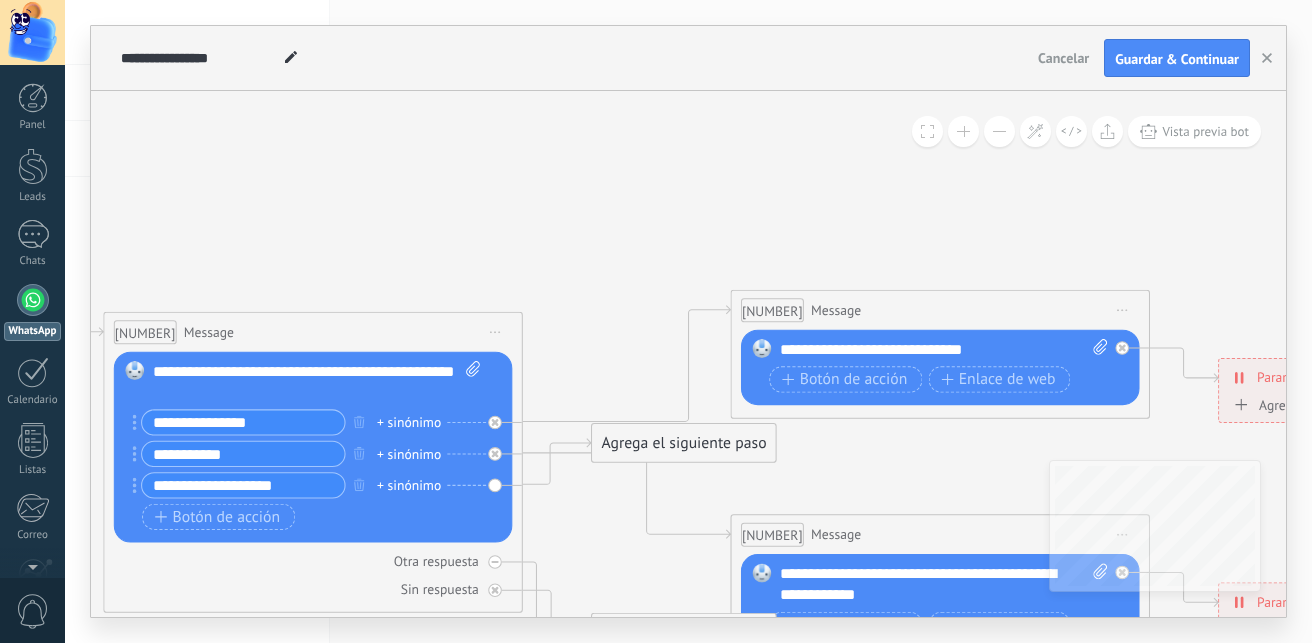 click at bounding box center (987, 767) 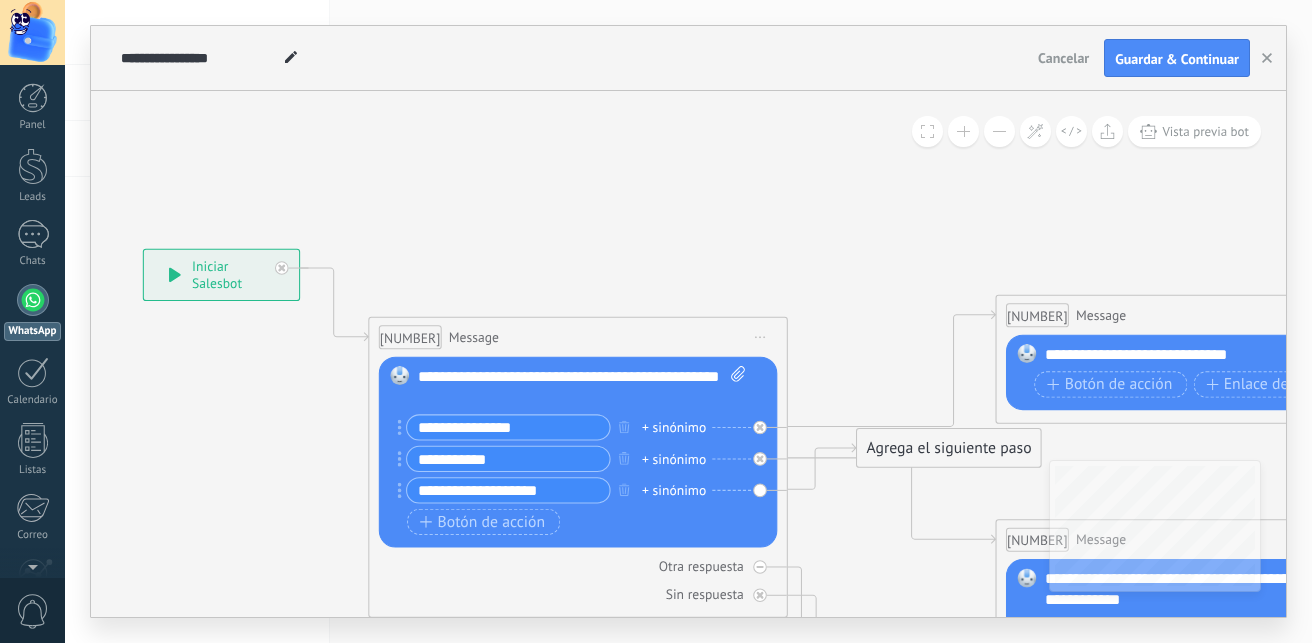 drag, startPoint x: 298, startPoint y: 239, endPoint x: 561, endPoint y: 226, distance: 263.3211 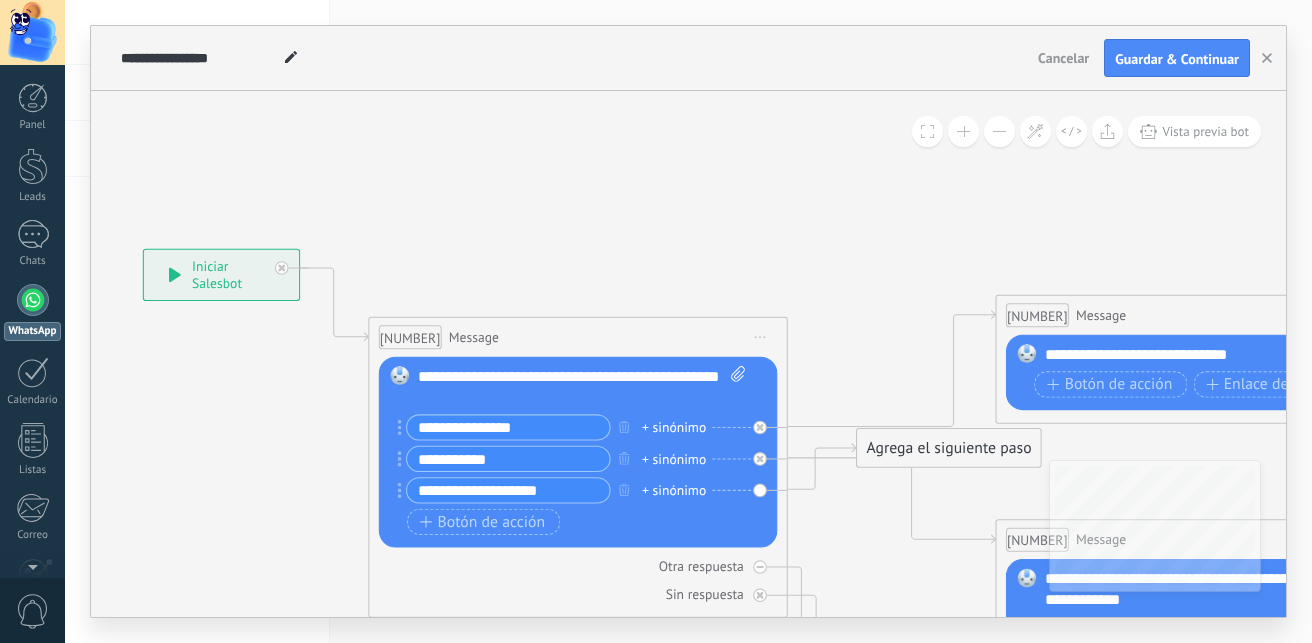 click at bounding box center (1252, 772) 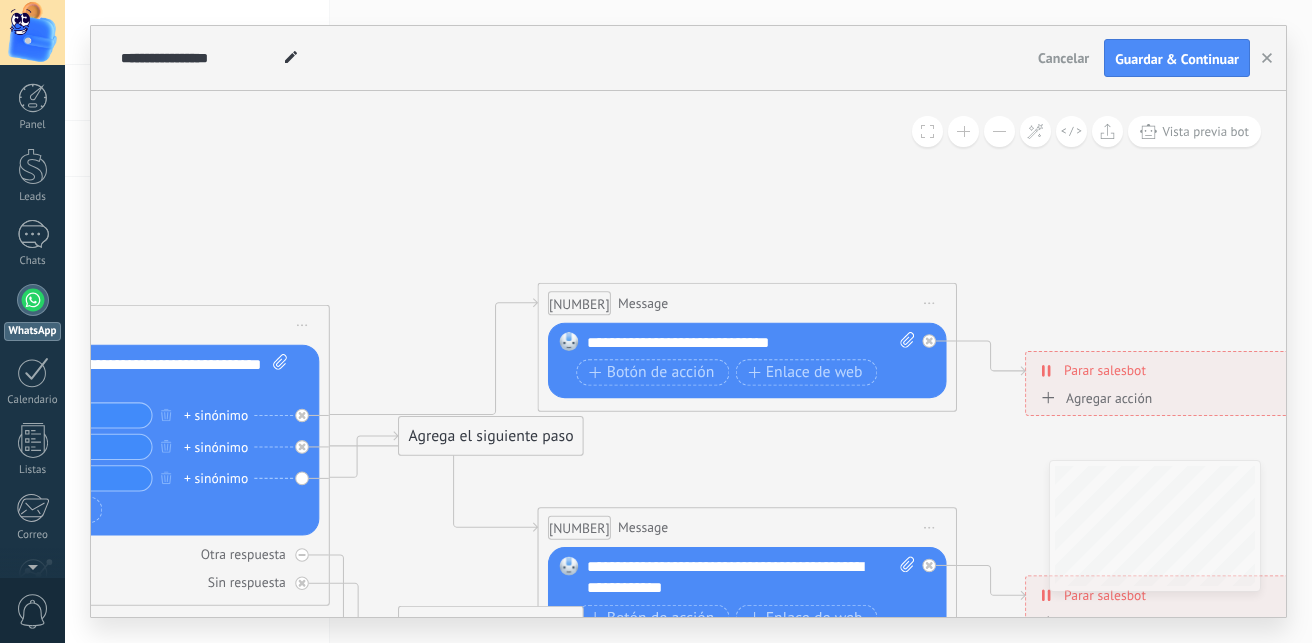 drag, startPoint x: 797, startPoint y: 214, endPoint x: 177, endPoint y: 212, distance: 620.00323 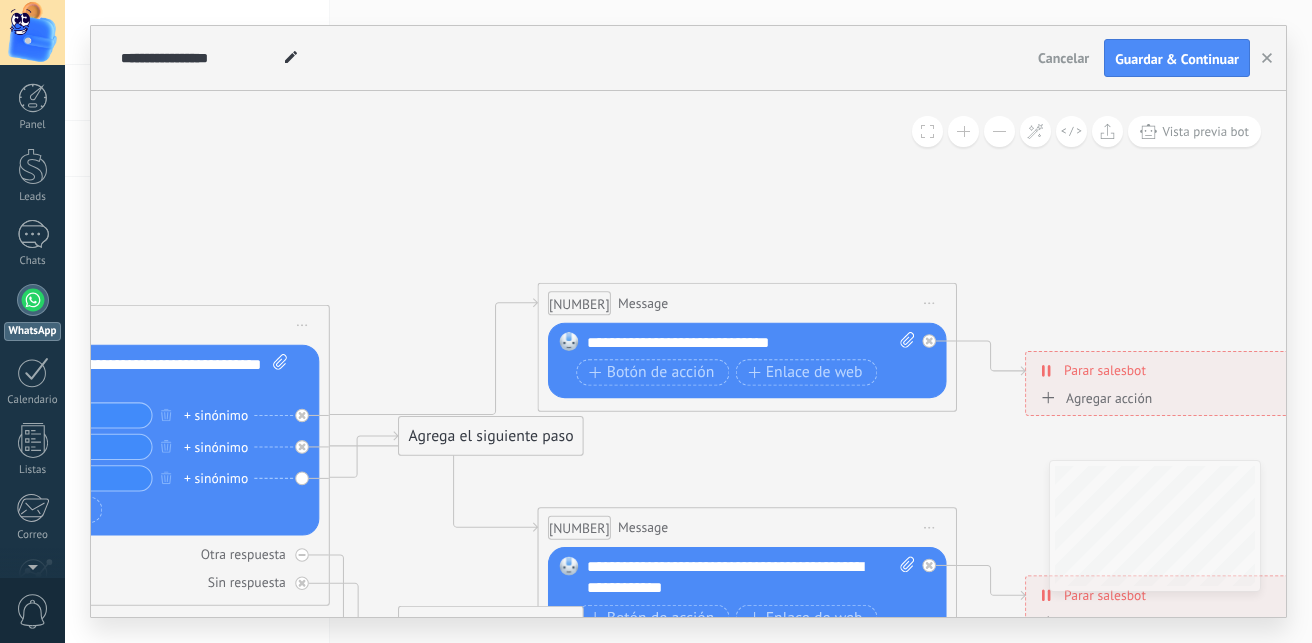 click at bounding box center [794, 760] 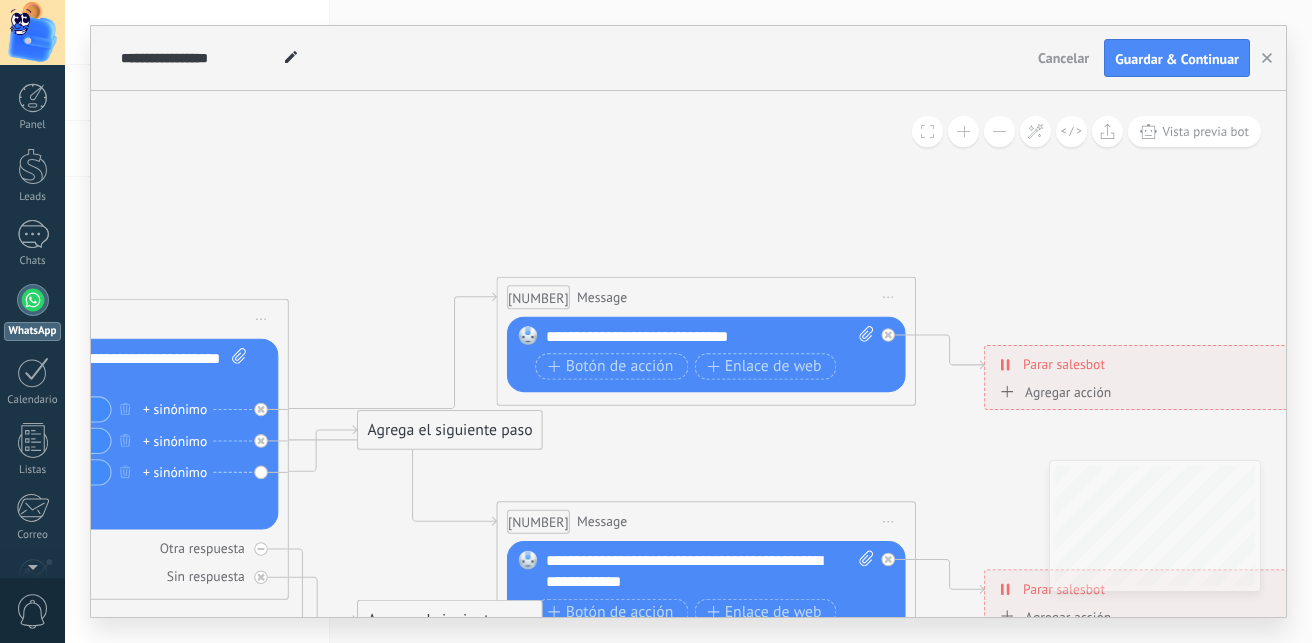 drag, startPoint x: 761, startPoint y: 220, endPoint x: 502, endPoint y: 198, distance: 259.93268 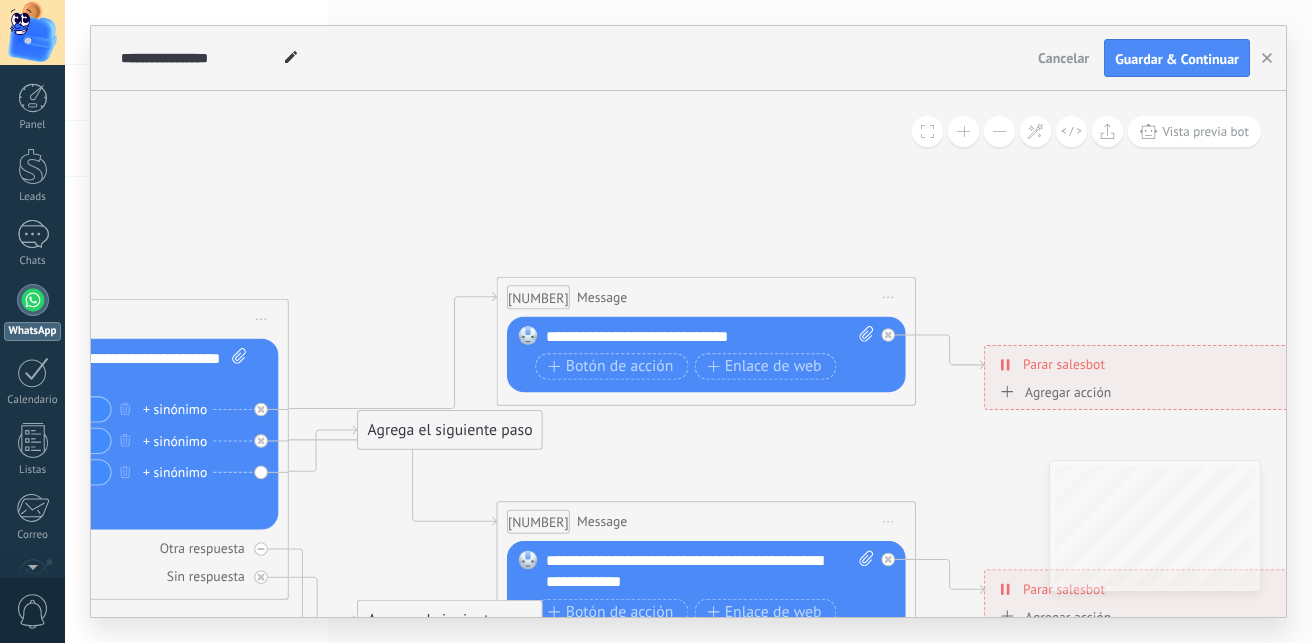 click at bounding box center (753, 754) 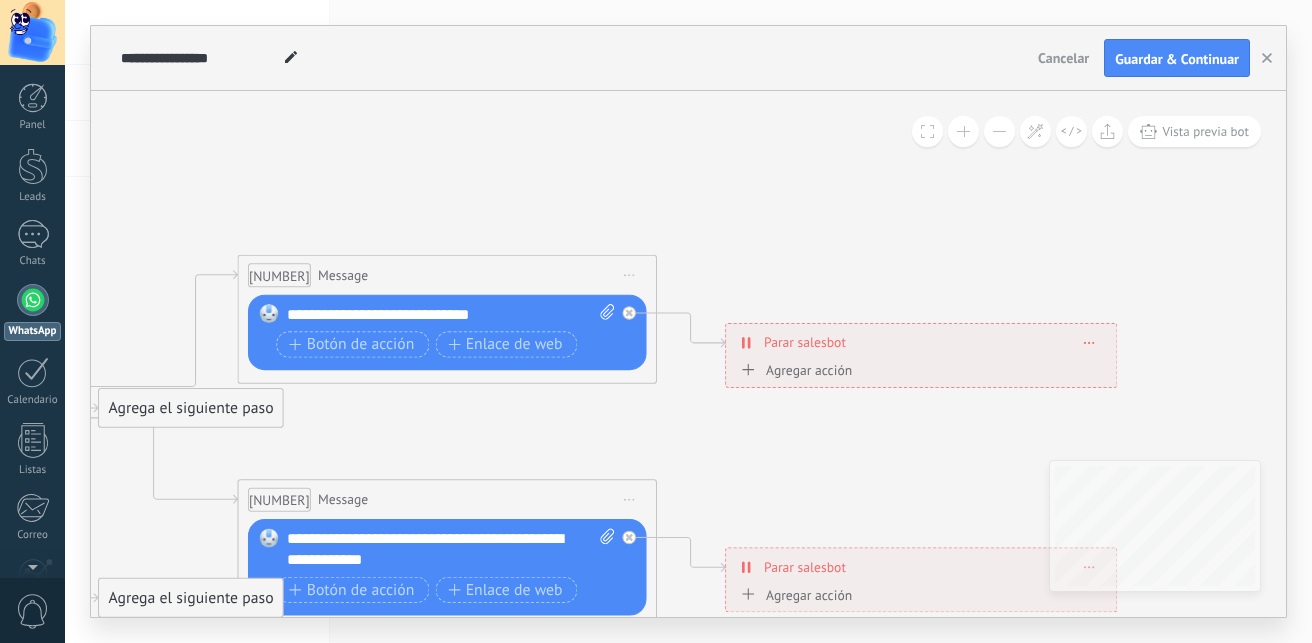 click at bounding box center (749, 343) 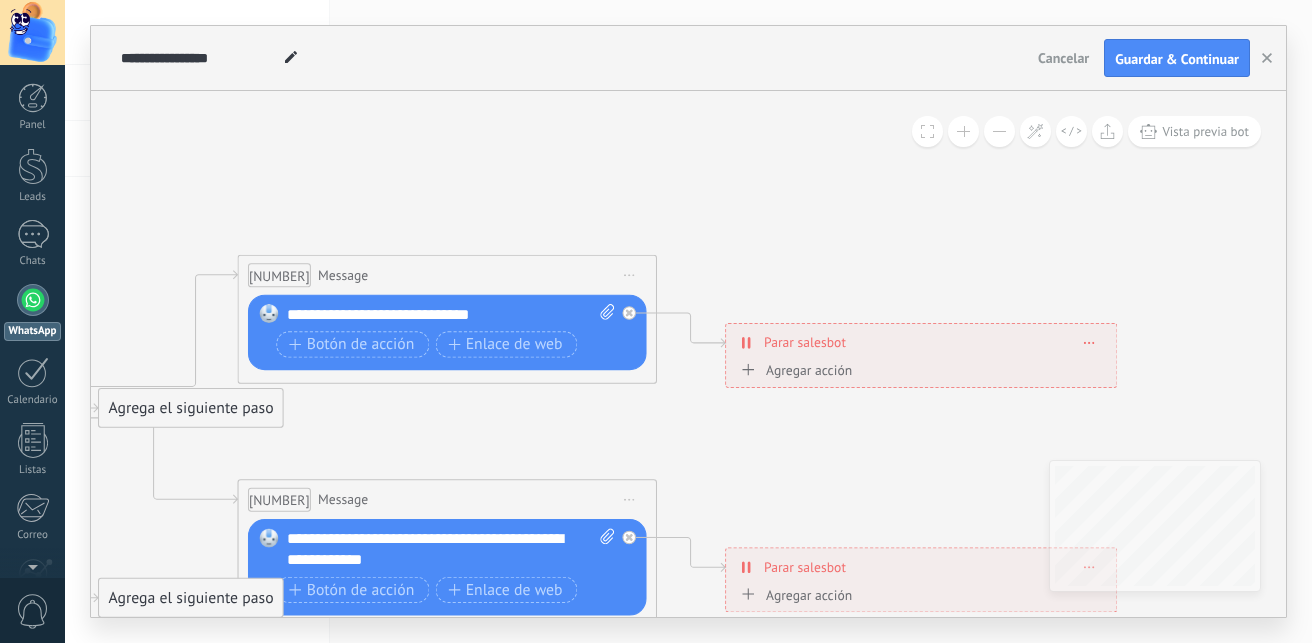 click at bounding box center (748, 370) 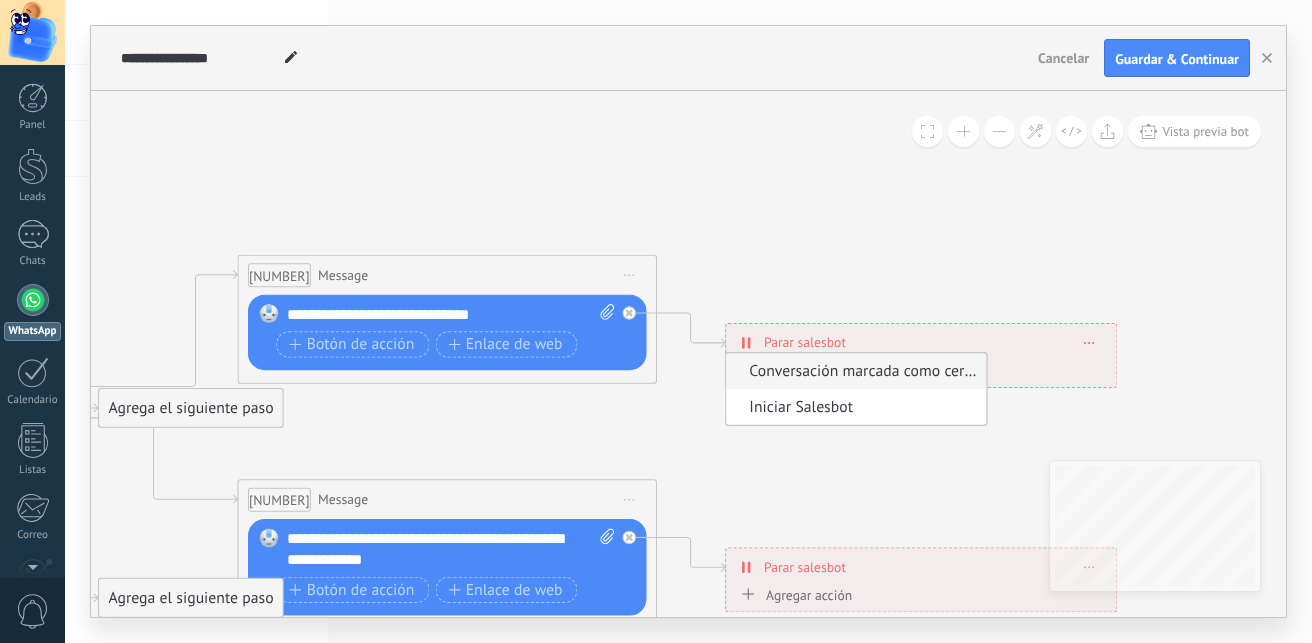 click on "**********" at bounding box center [921, 342] 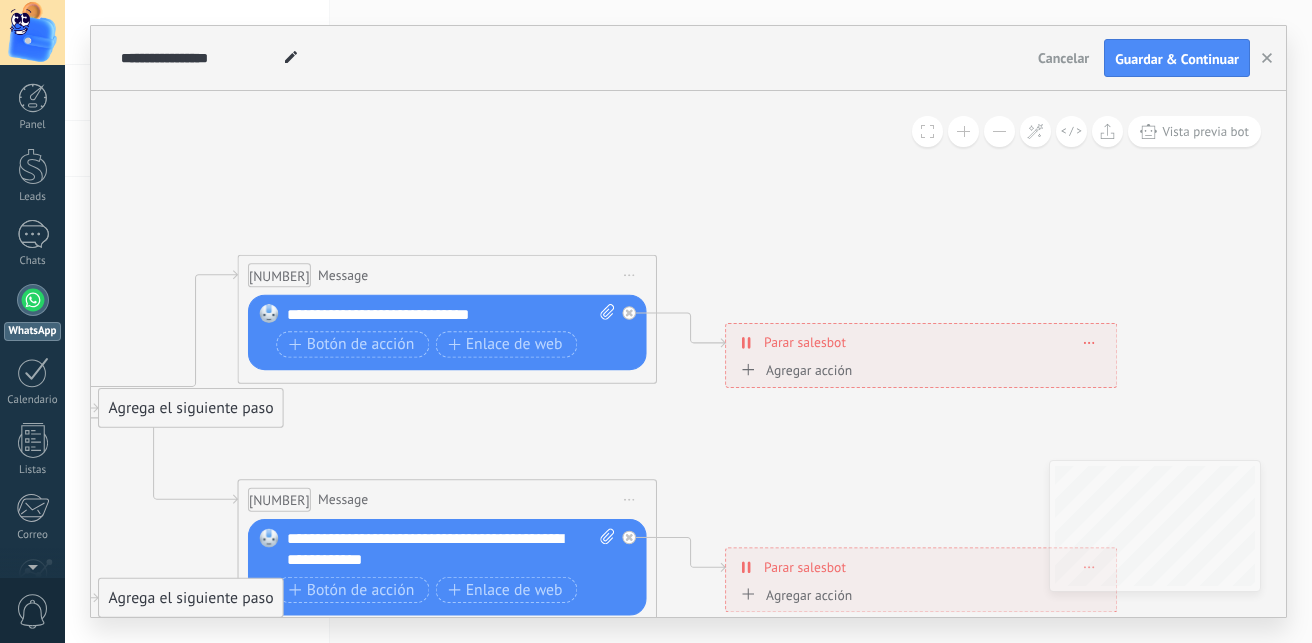 click at bounding box center (494, 732) 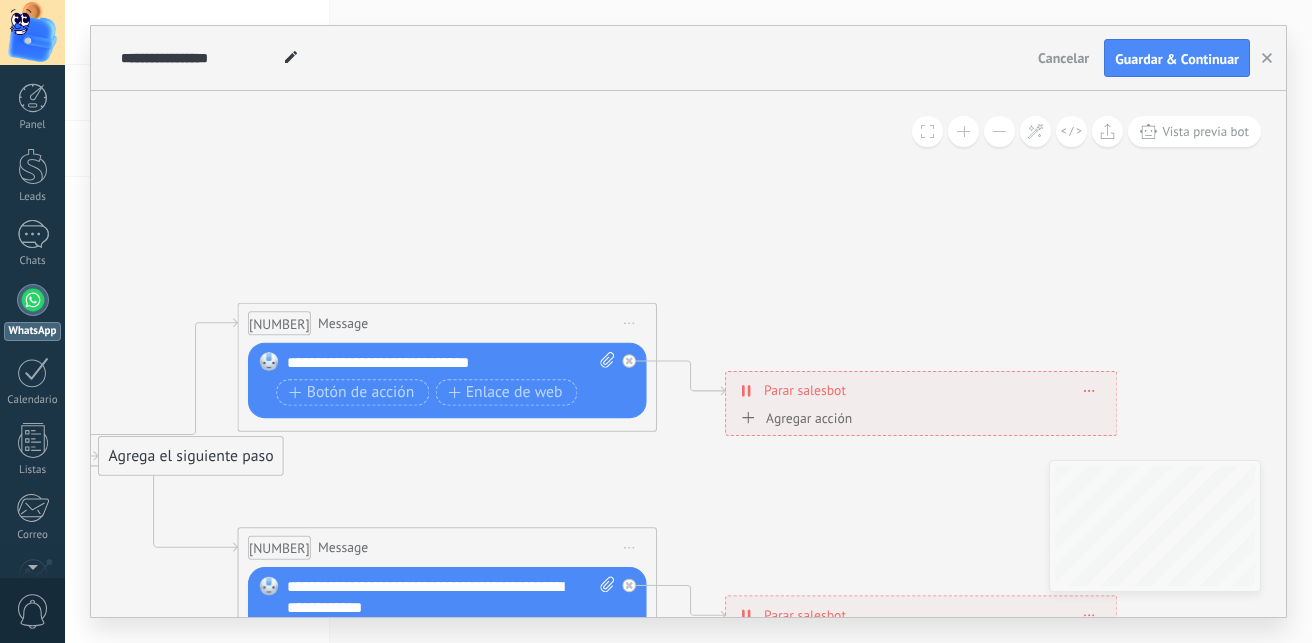 click at bounding box center (494, 780) 